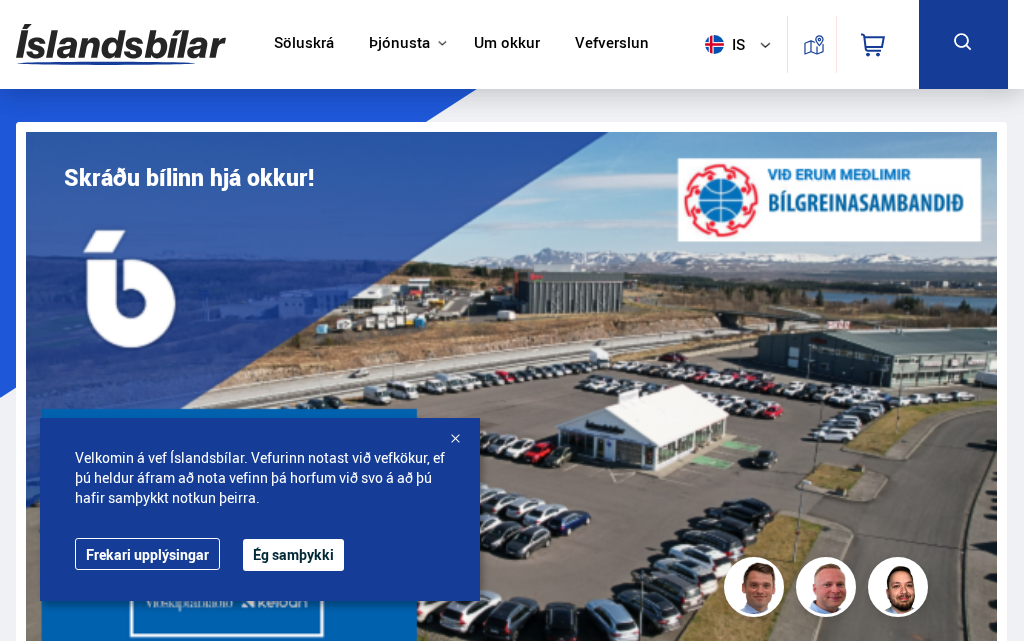 scroll, scrollTop: 1510, scrollLeft: 0, axis: vertical 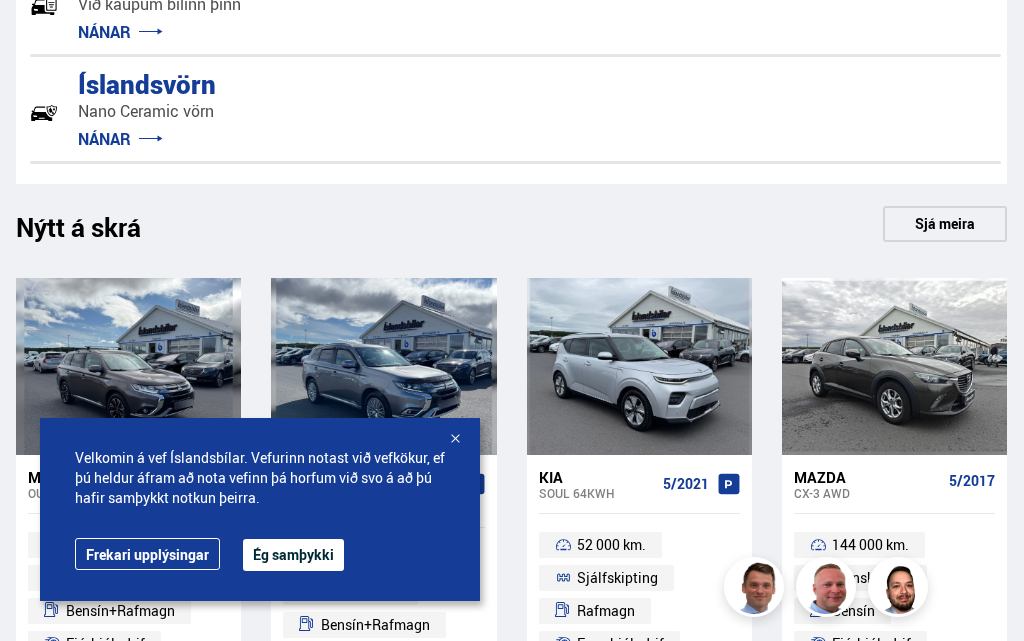 click on "Ég samþykki" at bounding box center (293, 555) 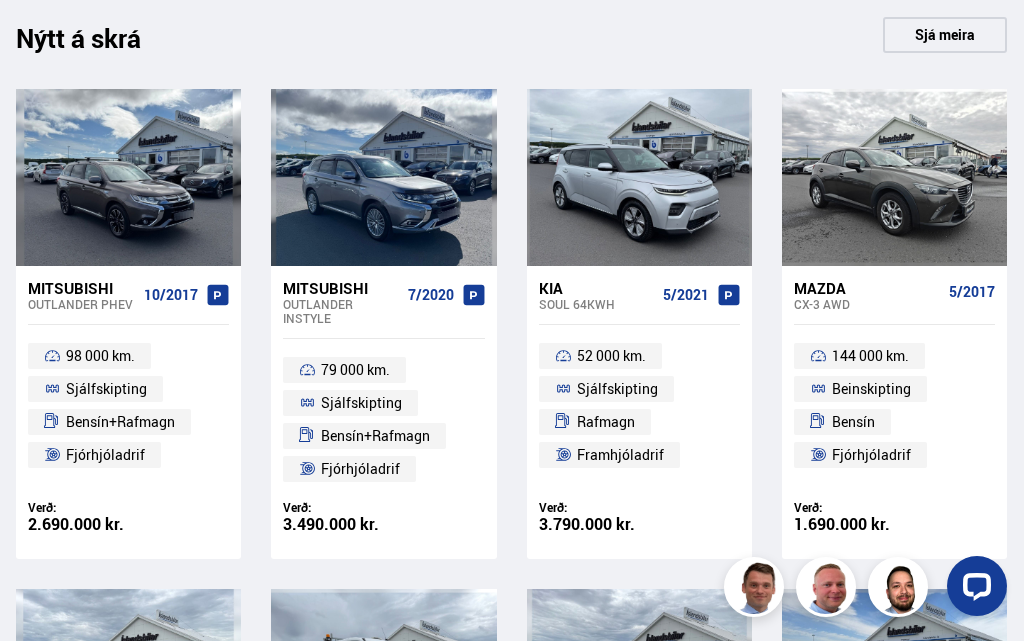 scroll, scrollTop: 2724, scrollLeft: 0, axis: vertical 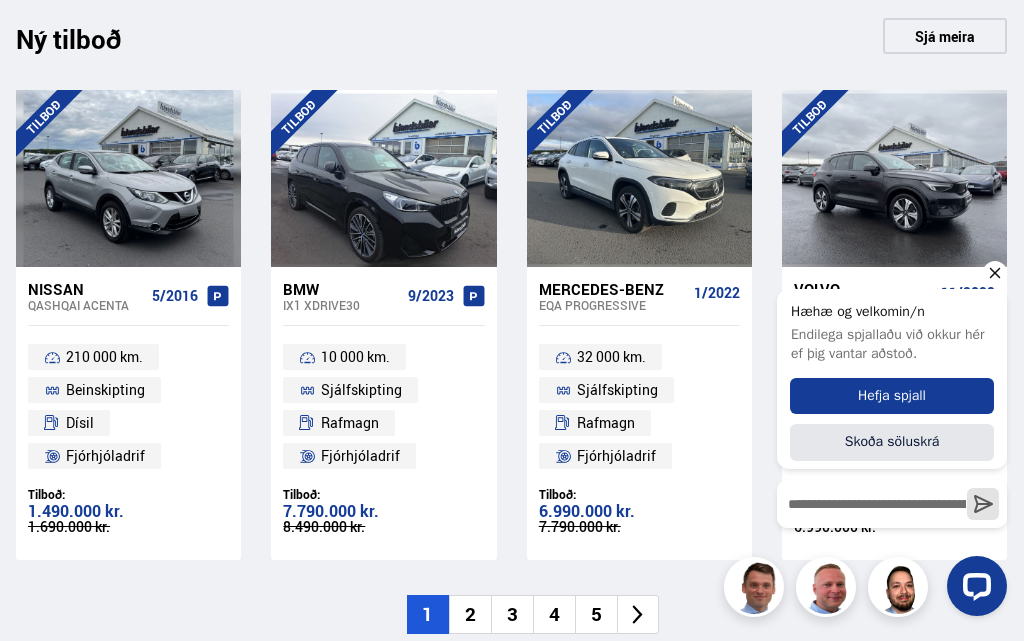 click 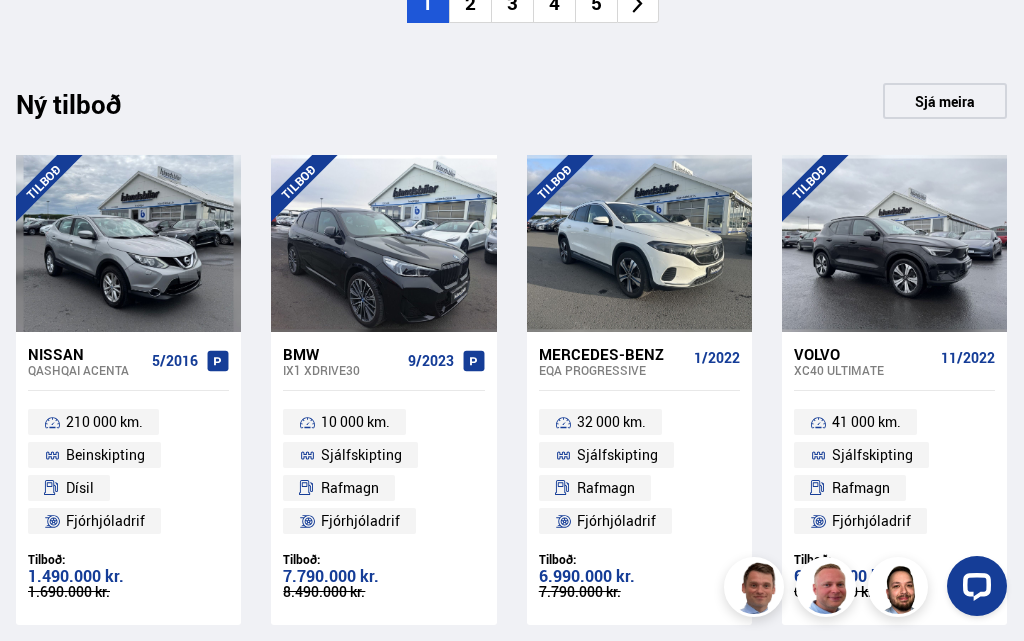 scroll, scrollTop: 2783, scrollLeft: 0, axis: vertical 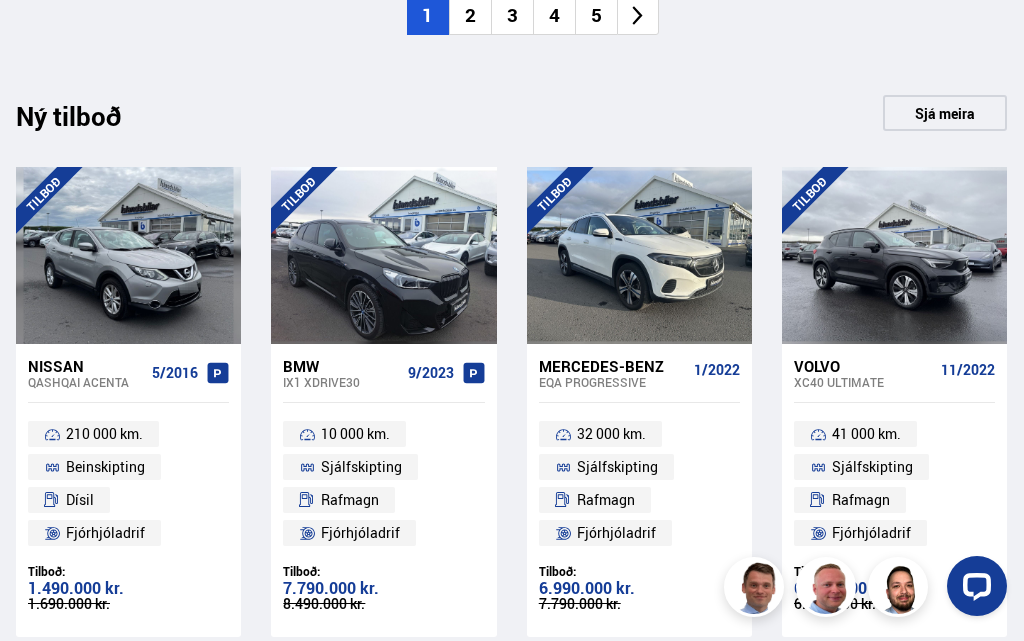 click on "2" at bounding box center [470, 691] 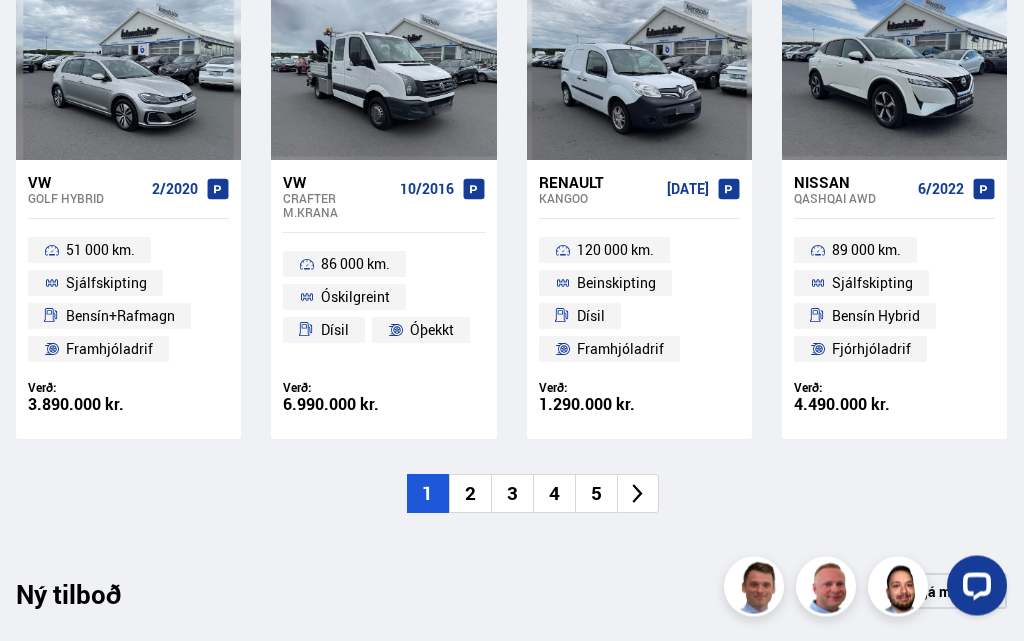 scroll, scrollTop: 2303, scrollLeft: 0, axis: vertical 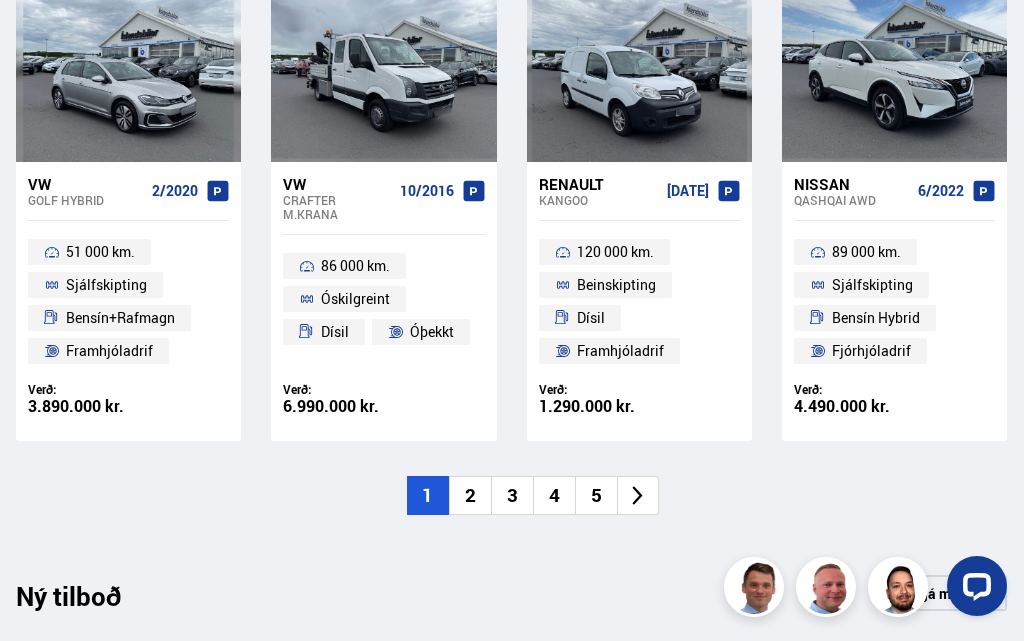 click on "2" at bounding box center (470, 495) 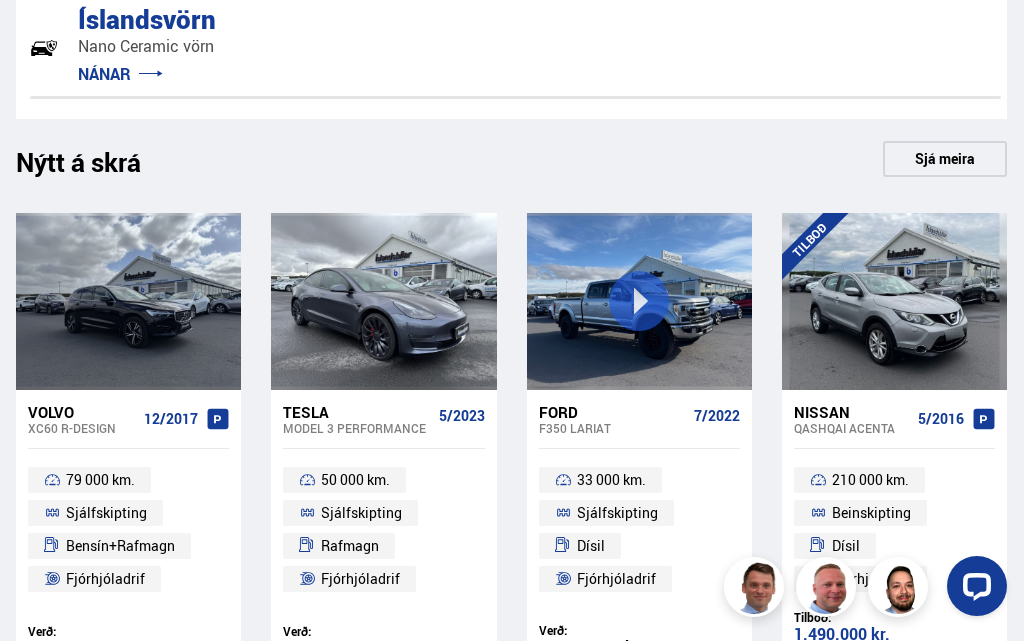 scroll, scrollTop: 1577, scrollLeft: 0, axis: vertical 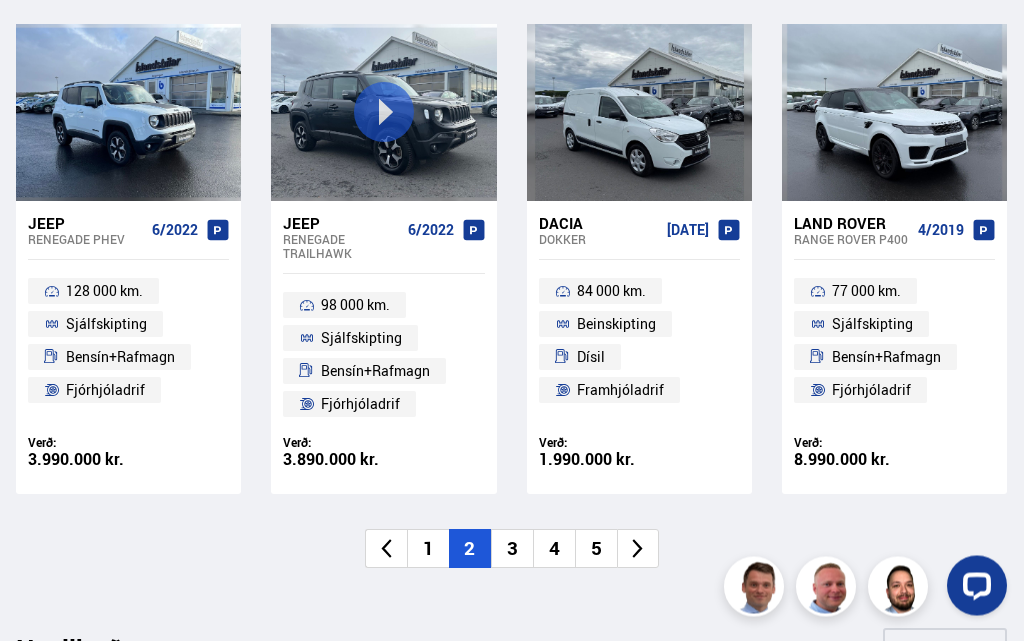 click on "3" at bounding box center [512, 549] 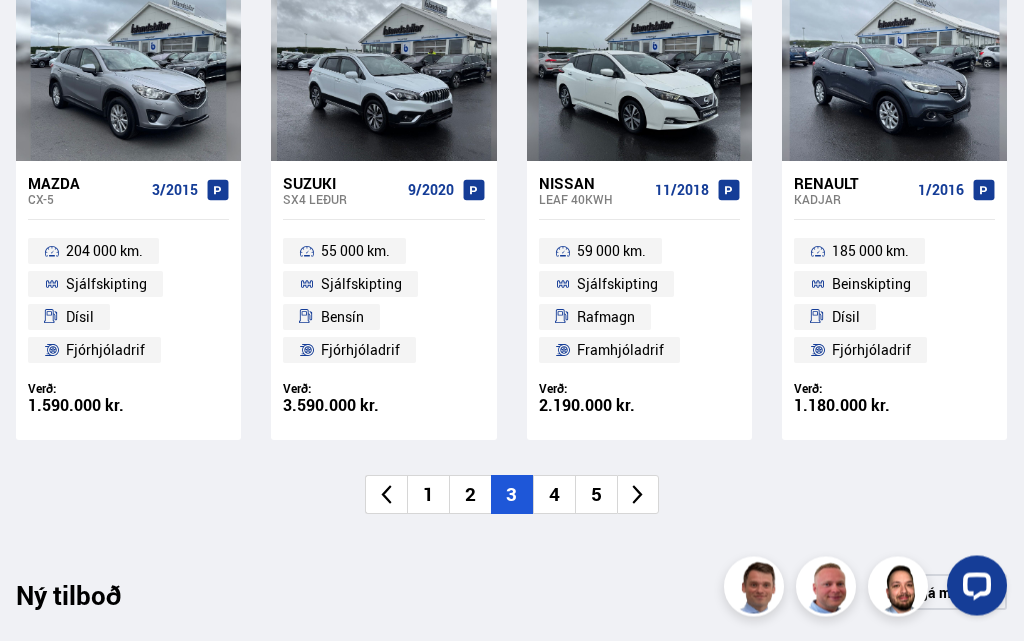scroll, scrollTop: 2308, scrollLeft: 0, axis: vertical 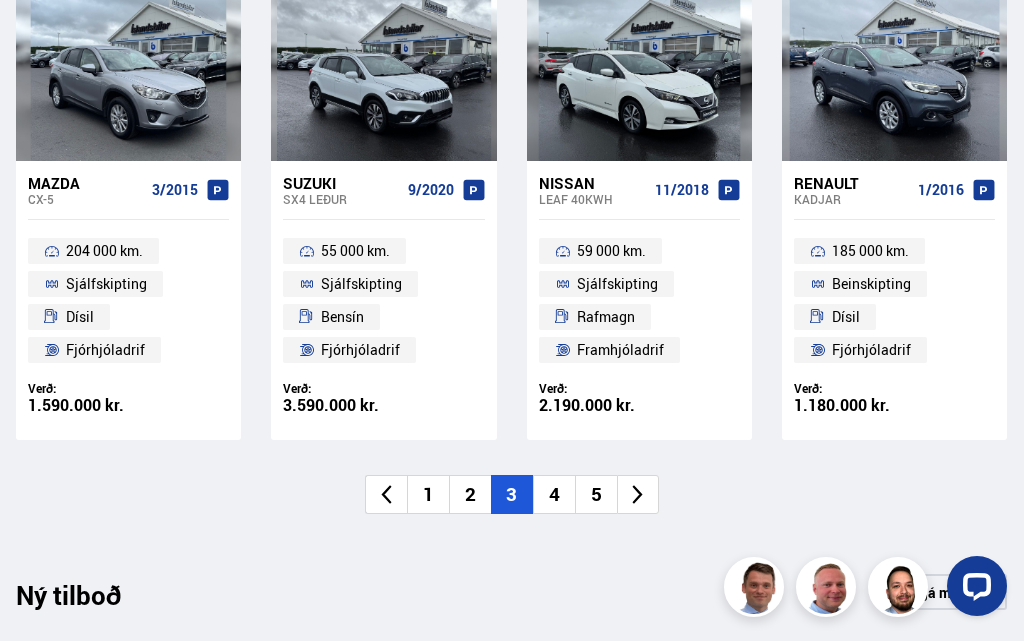 click on "4" at bounding box center (554, 494) 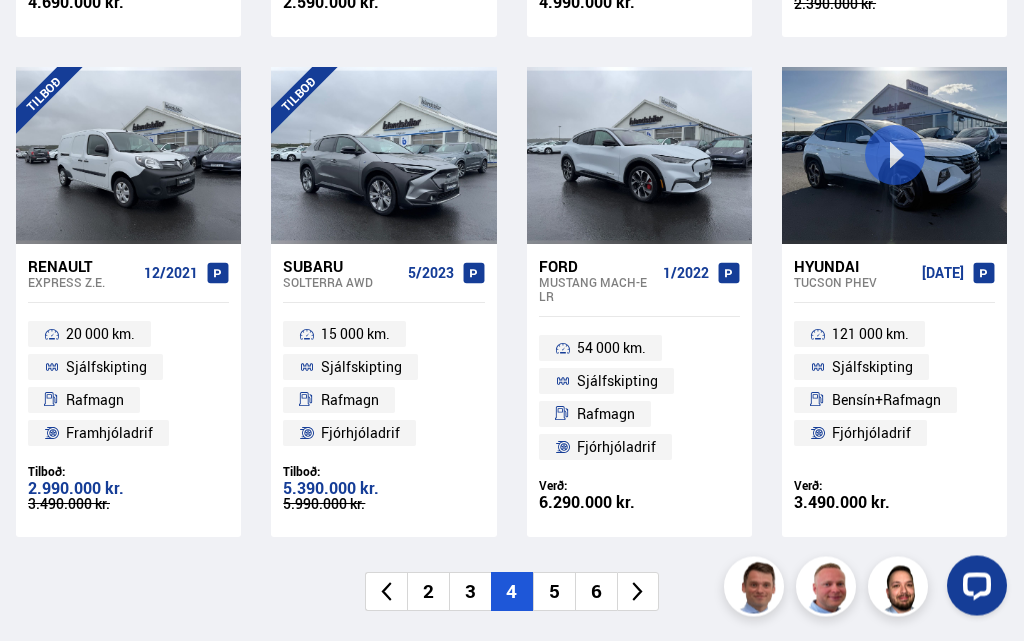 scroll, scrollTop: 2222, scrollLeft: 0, axis: vertical 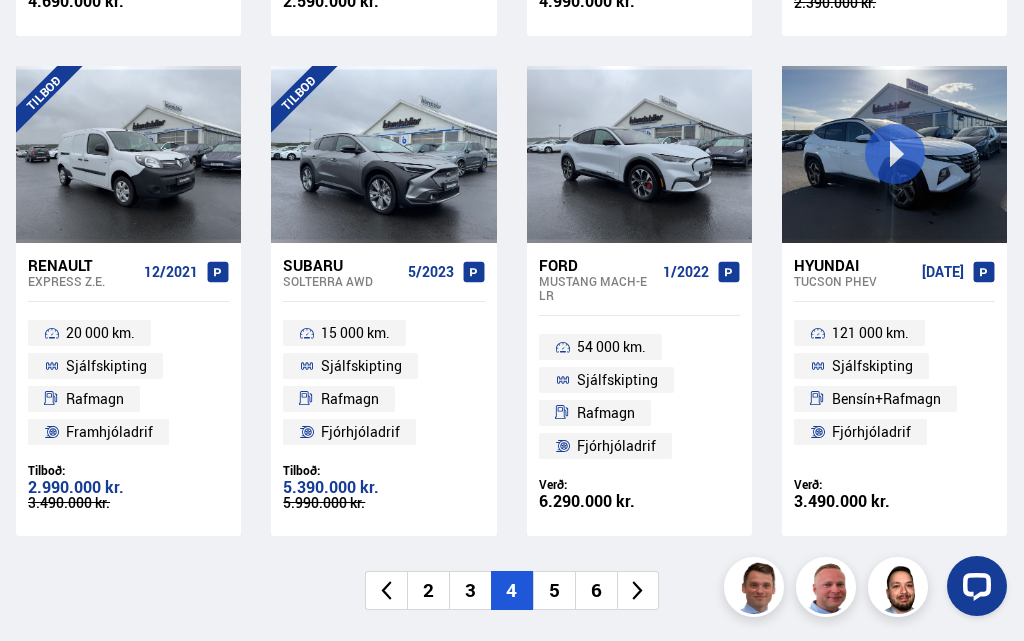 click on "5" at bounding box center (554, 590) 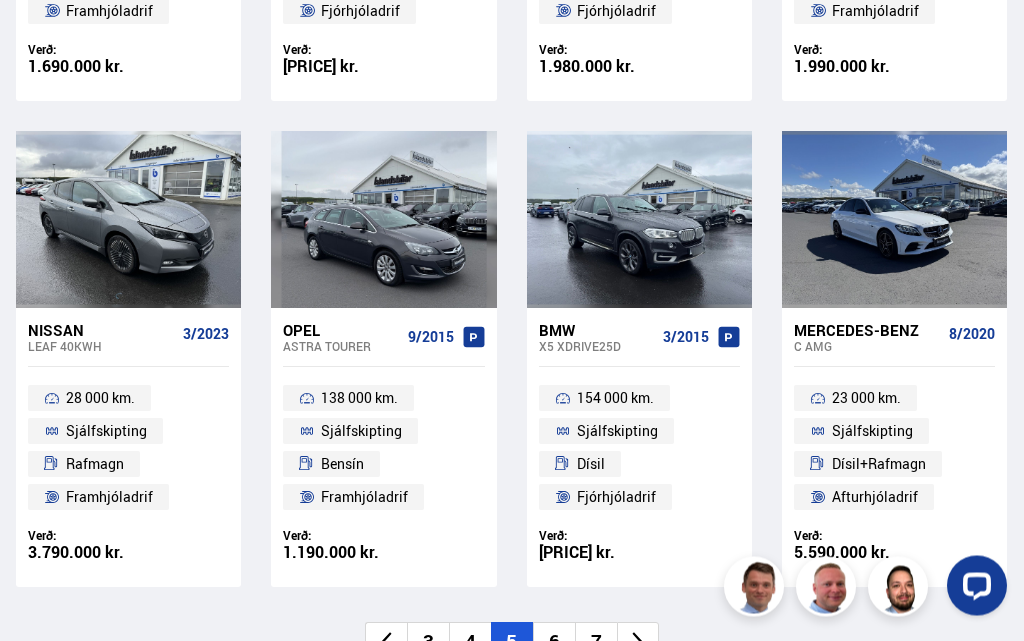 scroll, scrollTop: 2145, scrollLeft: 0, axis: vertical 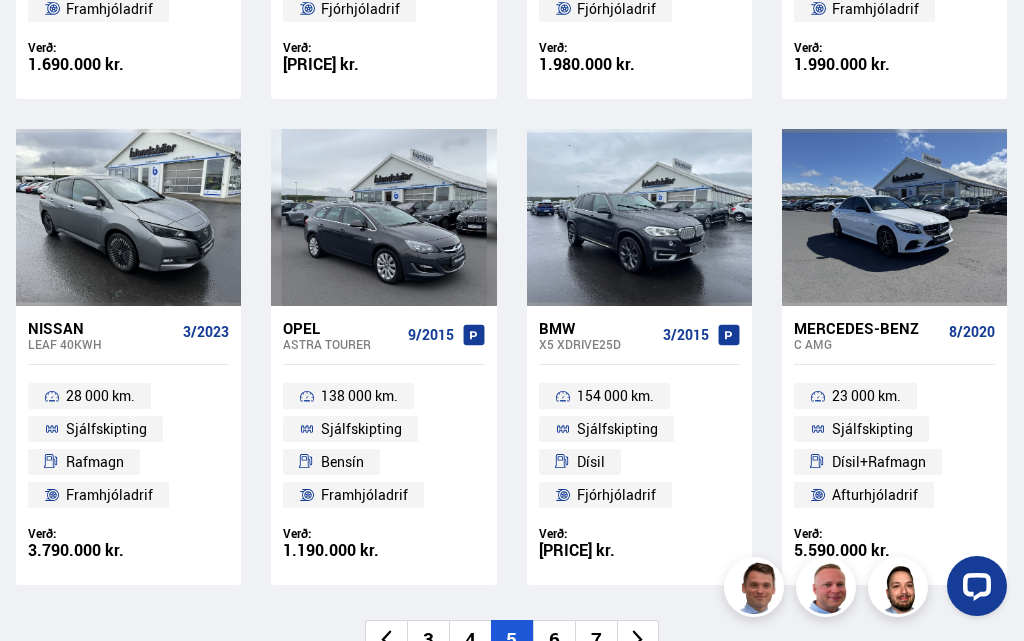 click on "6" at bounding box center [554, 639] 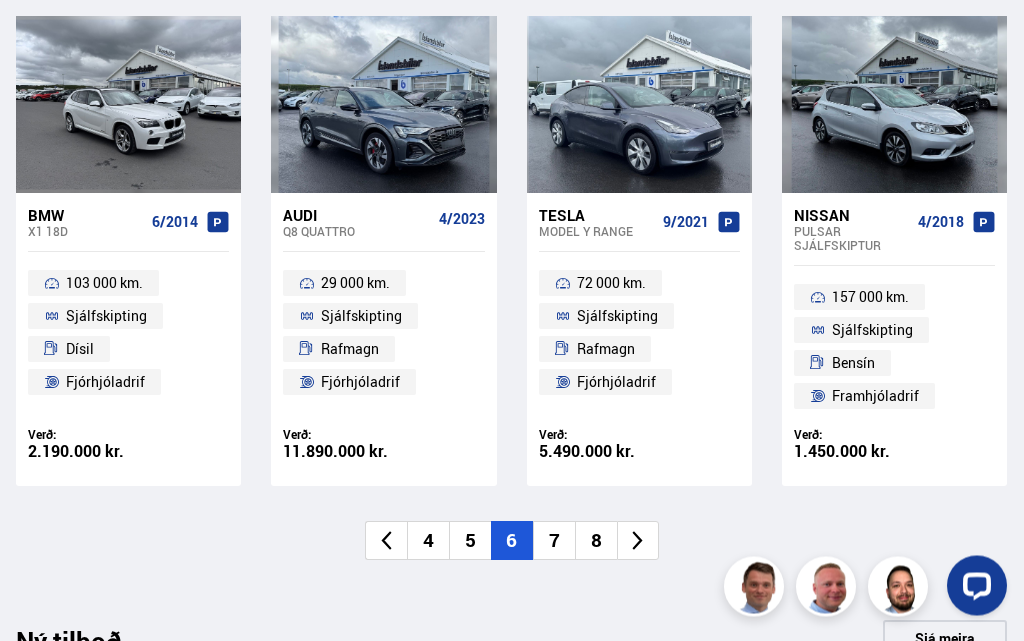 scroll, scrollTop: 2273, scrollLeft: 0, axis: vertical 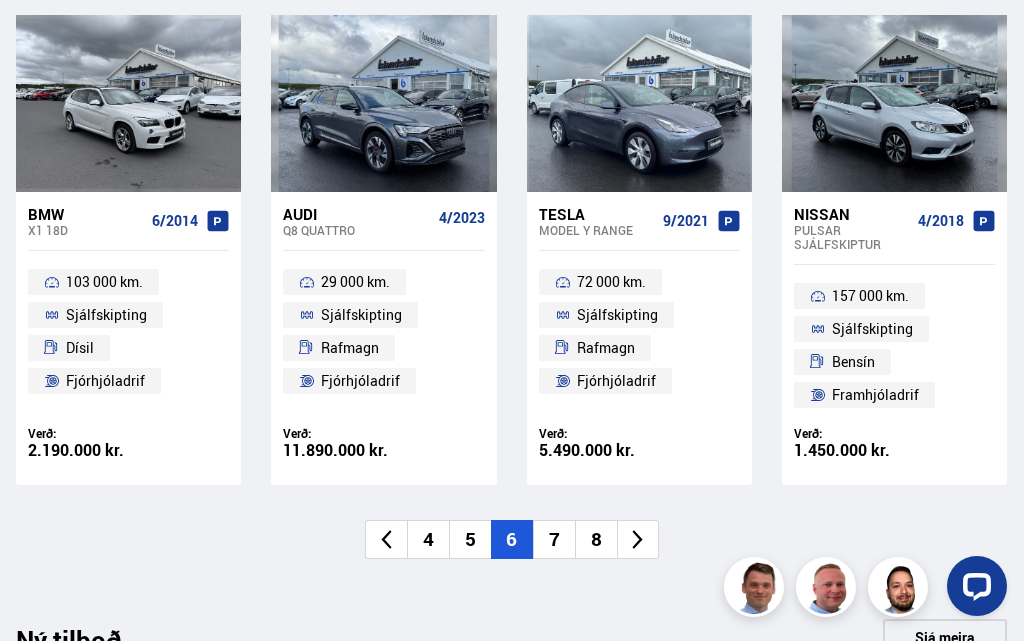 click on "7" at bounding box center (554, 539) 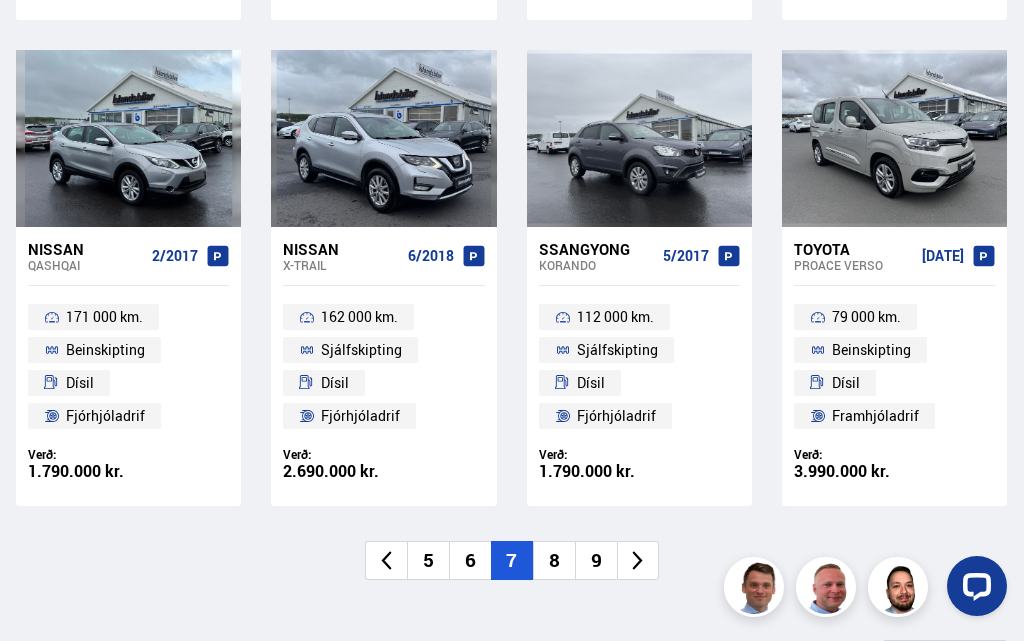 scroll, scrollTop: 2226, scrollLeft: 0, axis: vertical 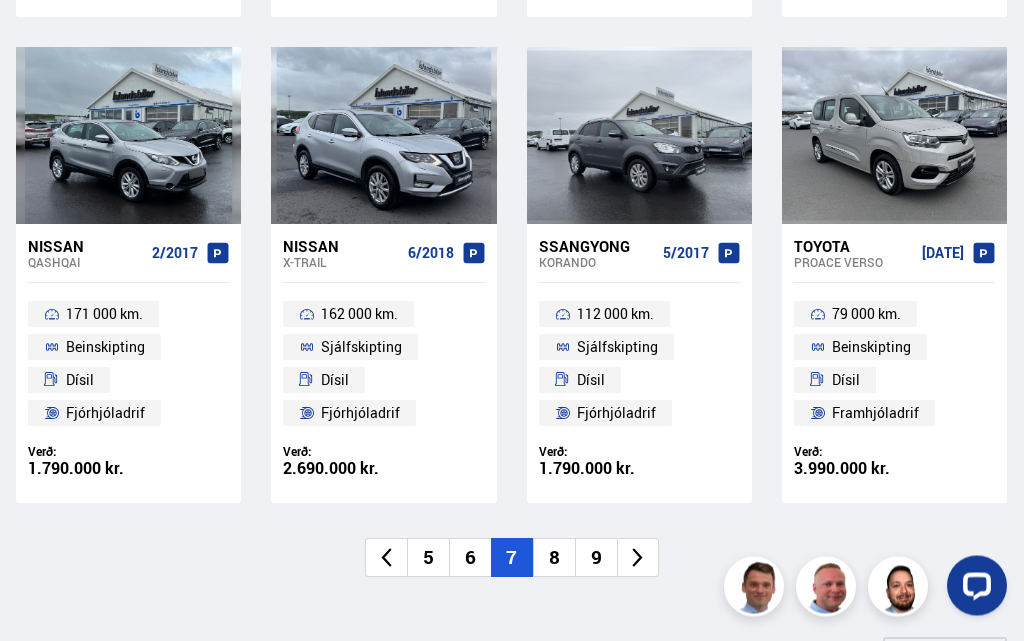 click on "8" at bounding box center (554, 558) 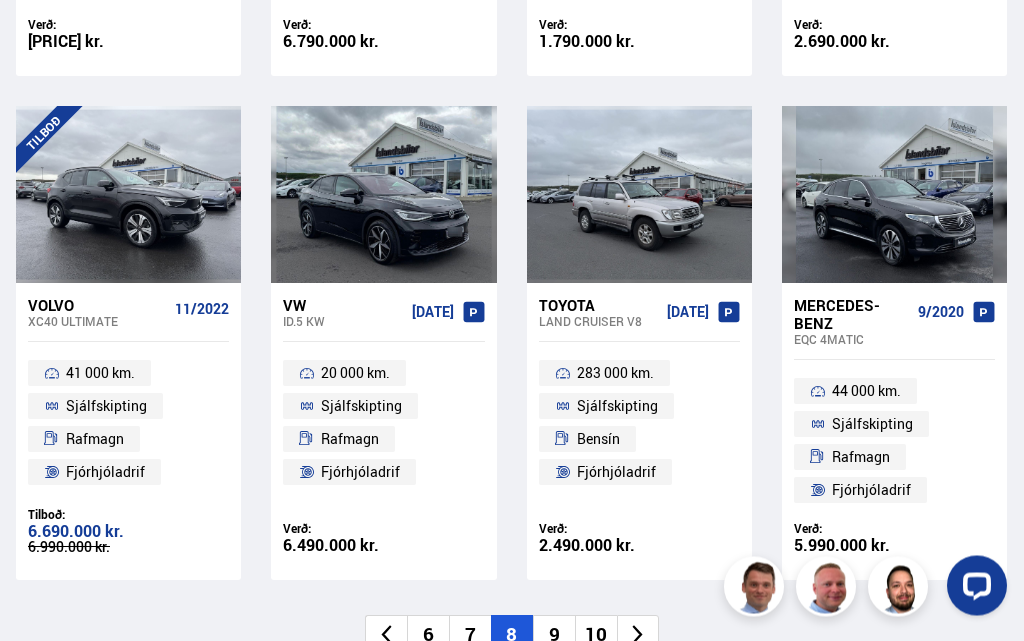 scroll, scrollTop: 2167, scrollLeft: 0, axis: vertical 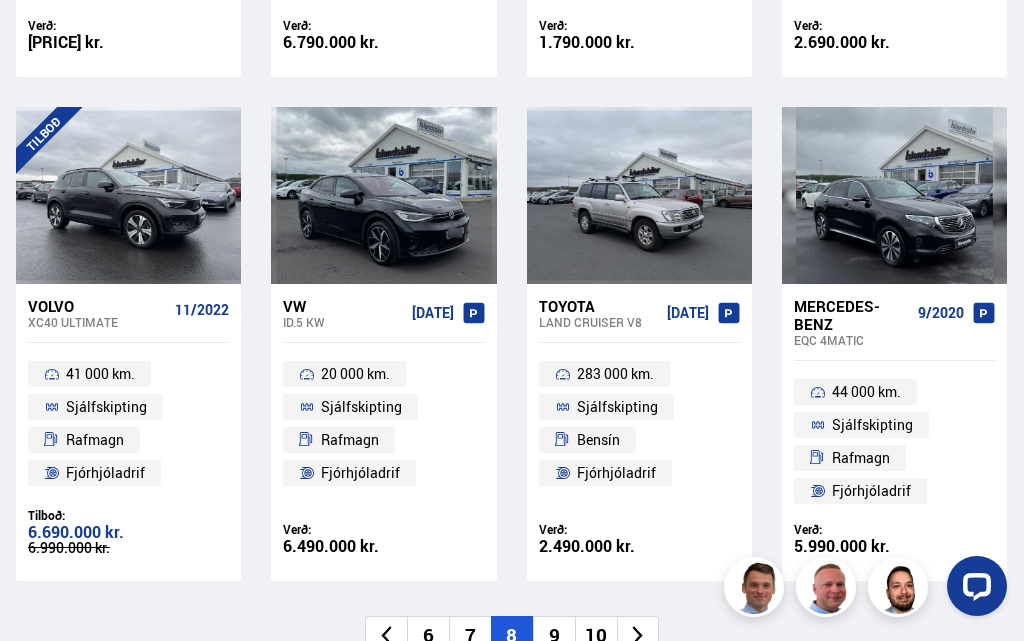click on "9" at bounding box center [554, 635] 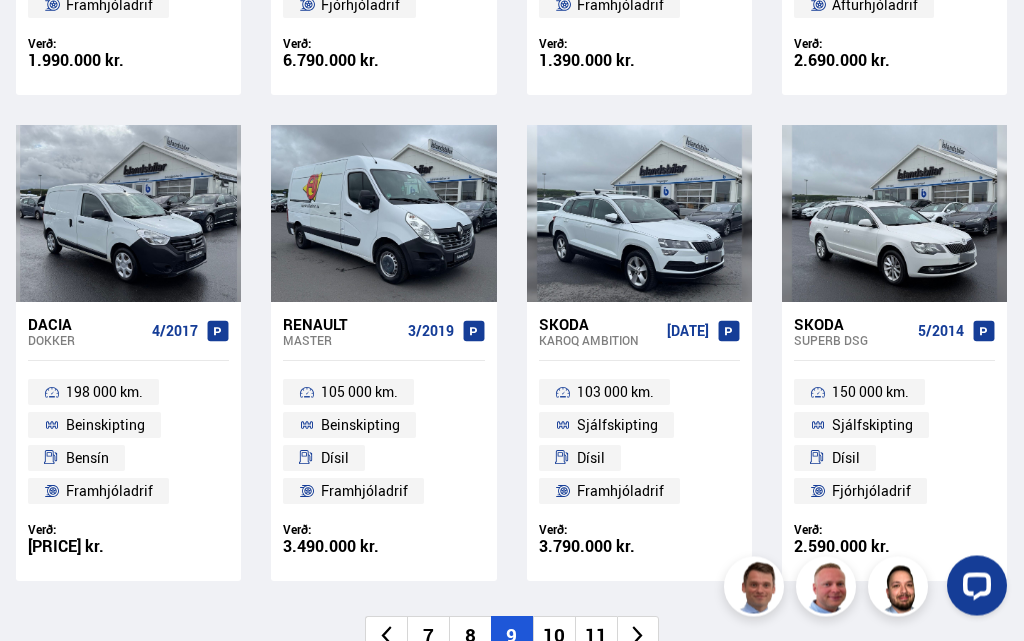 scroll, scrollTop: 2145, scrollLeft: 0, axis: vertical 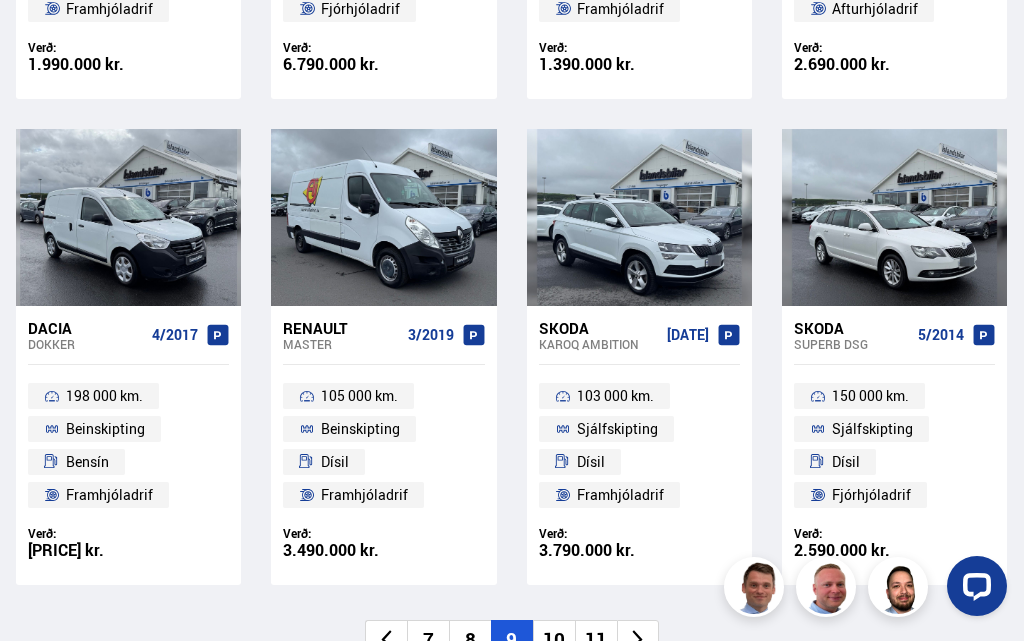 click on "10" at bounding box center (554, 639) 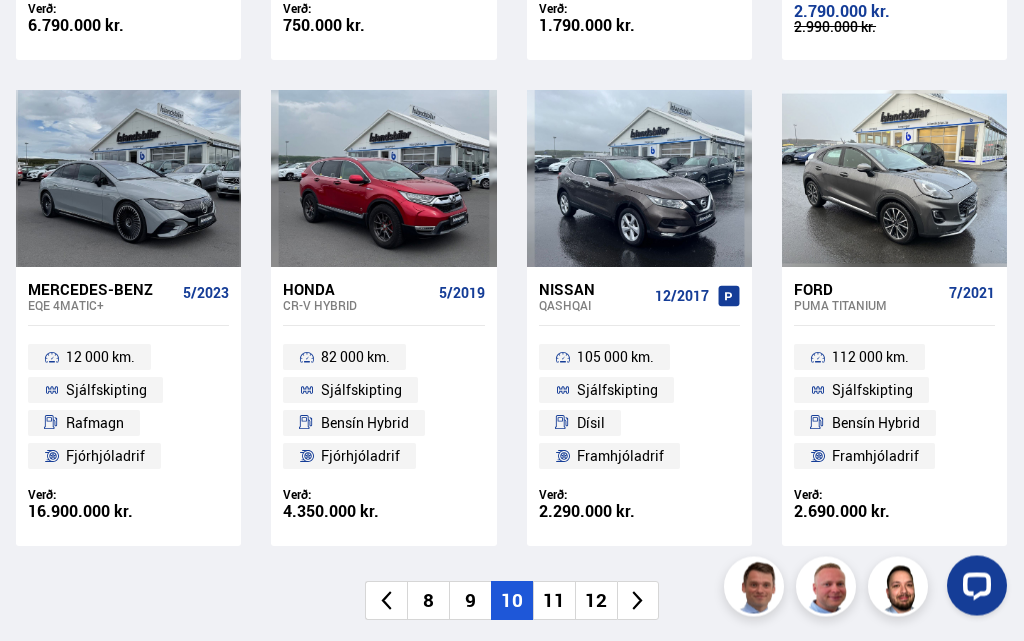 scroll, scrollTop: 2197, scrollLeft: 0, axis: vertical 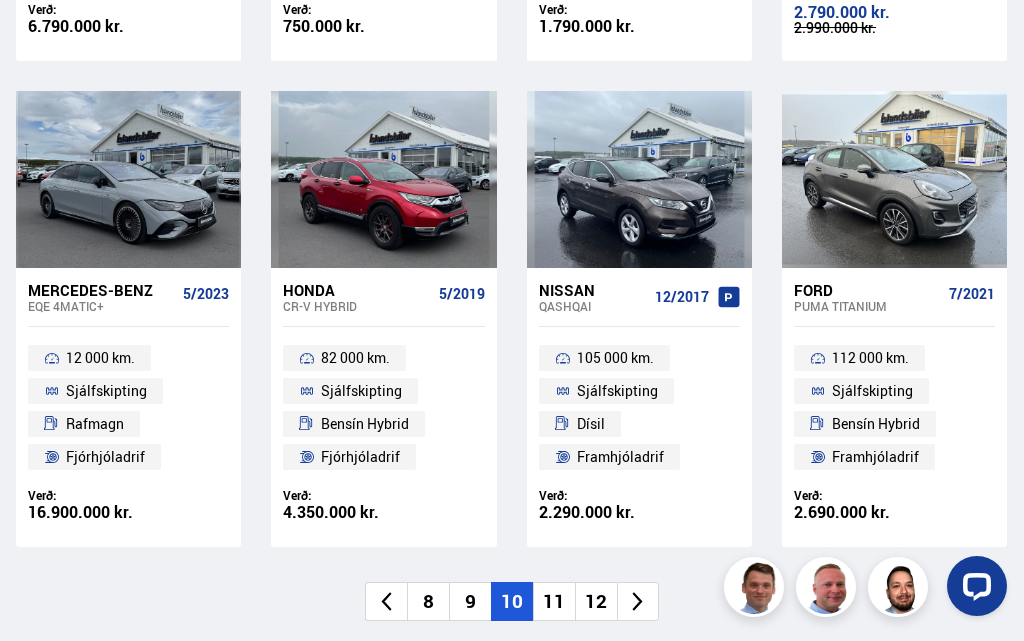 click on "11" at bounding box center [554, 601] 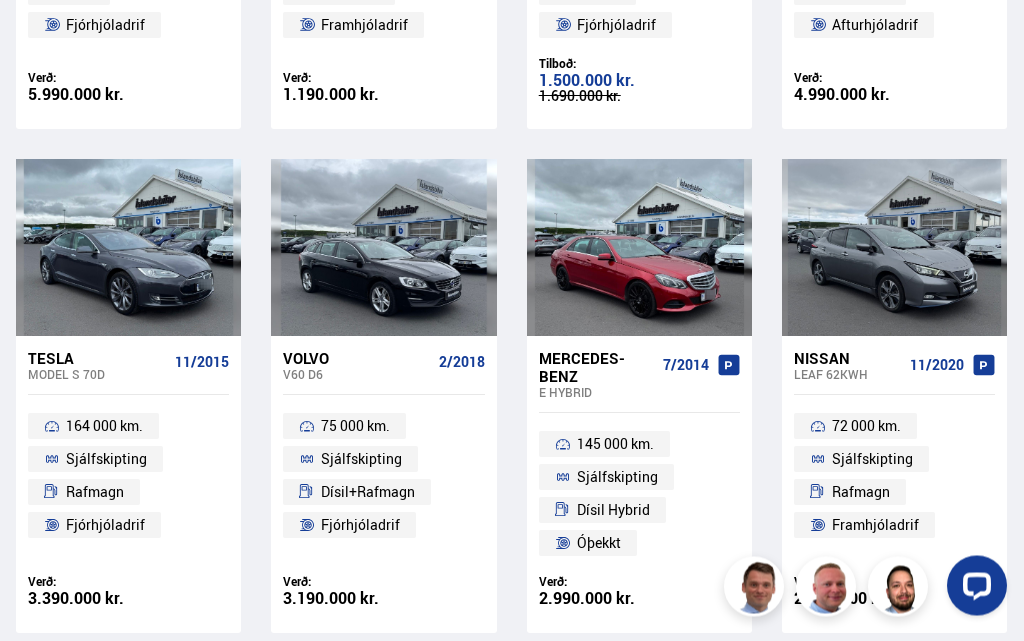 scroll, scrollTop: 2135, scrollLeft: 0, axis: vertical 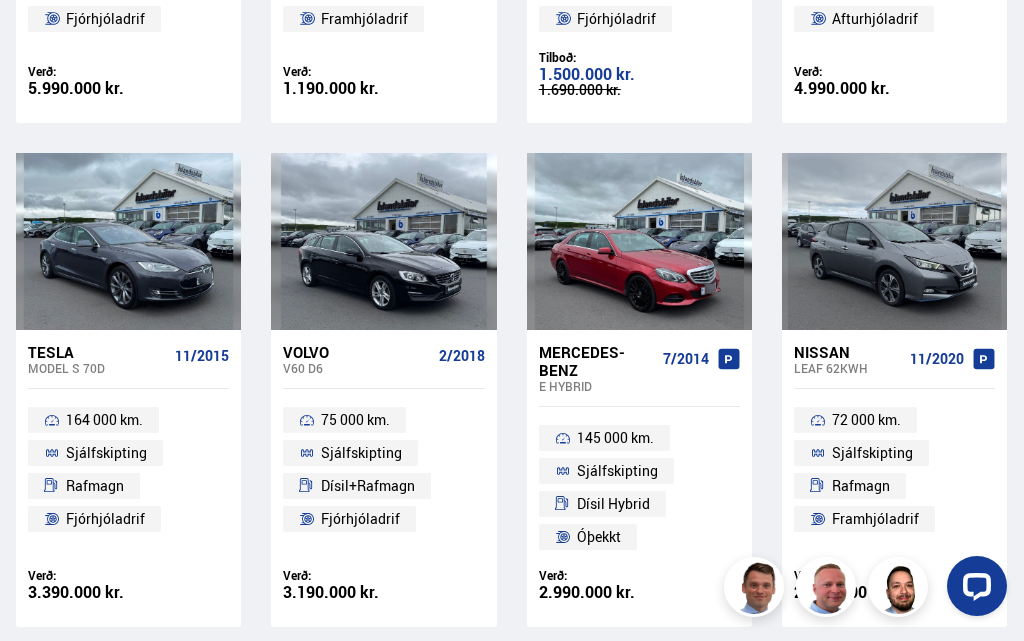 click on "12" at bounding box center (554, 681) 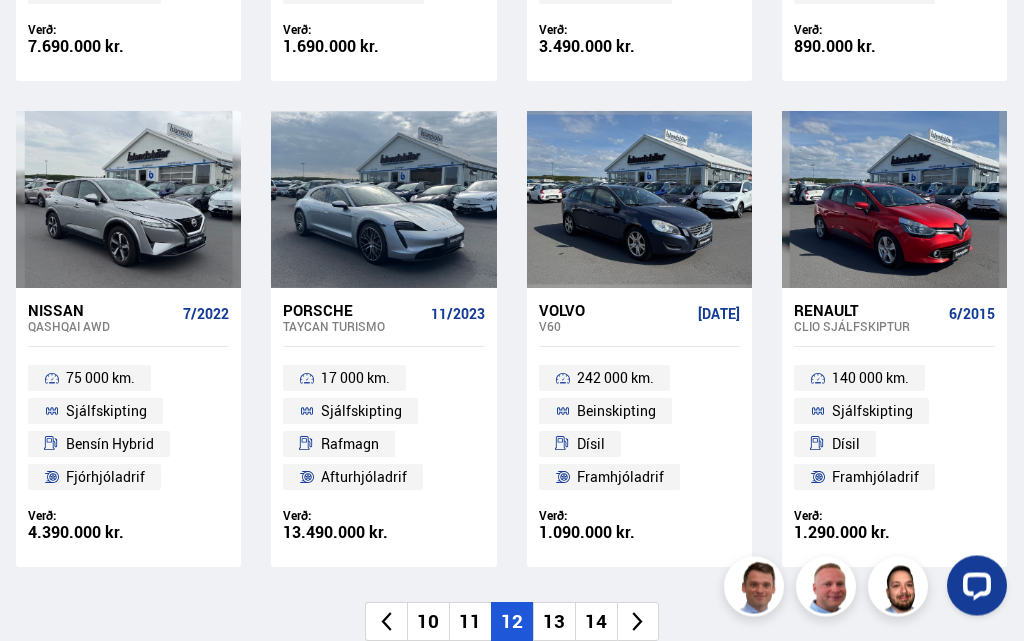 scroll, scrollTop: 2163, scrollLeft: 0, axis: vertical 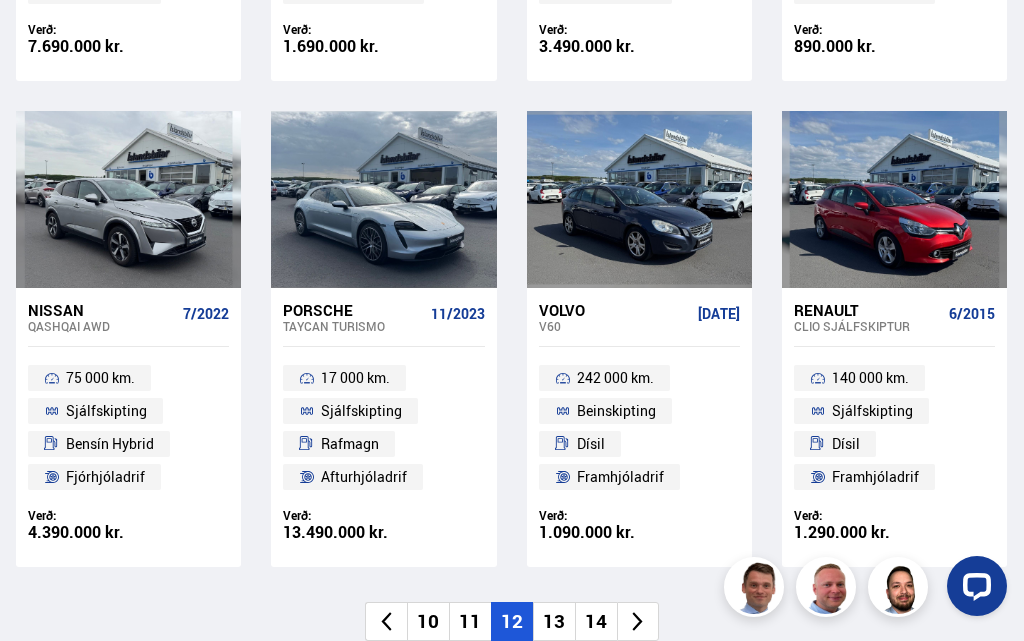 click on "13" at bounding box center [554, 621] 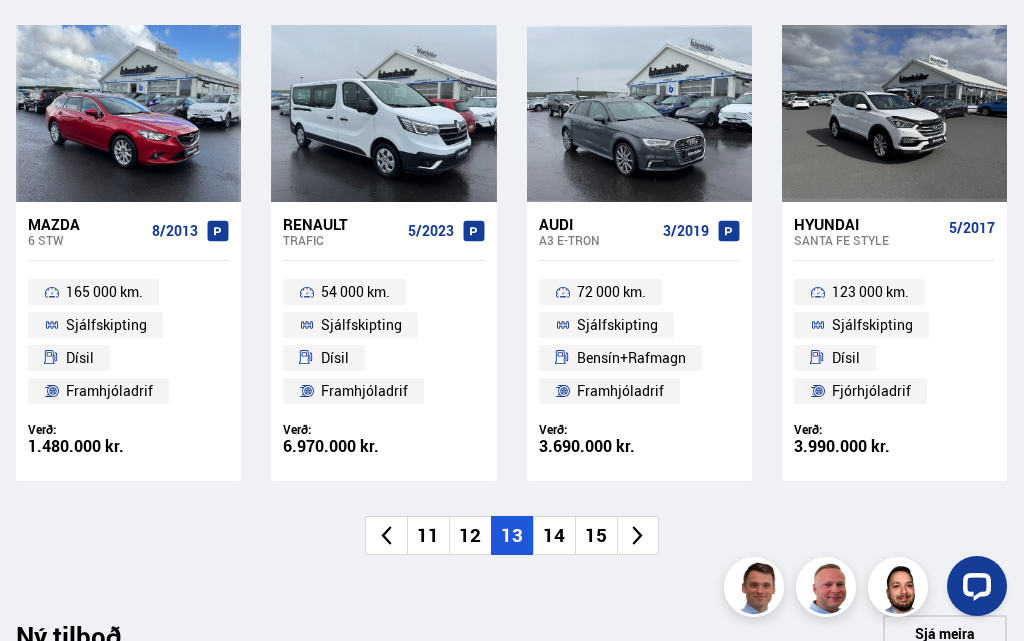 scroll, scrollTop: 2260, scrollLeft: 0, axis: vertical 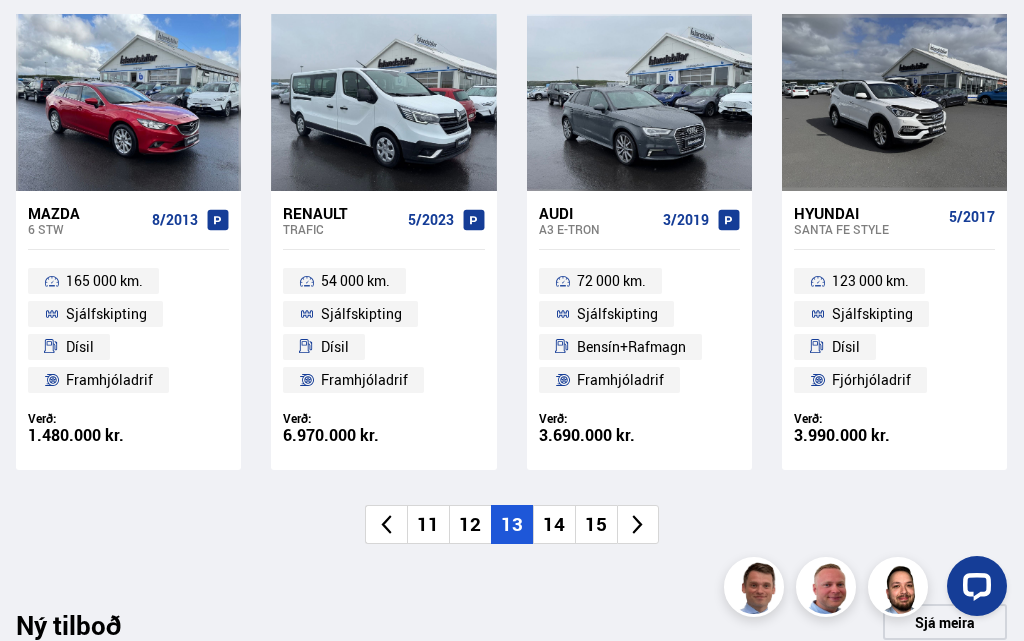 click on "14" at bounding box center [554, 524] 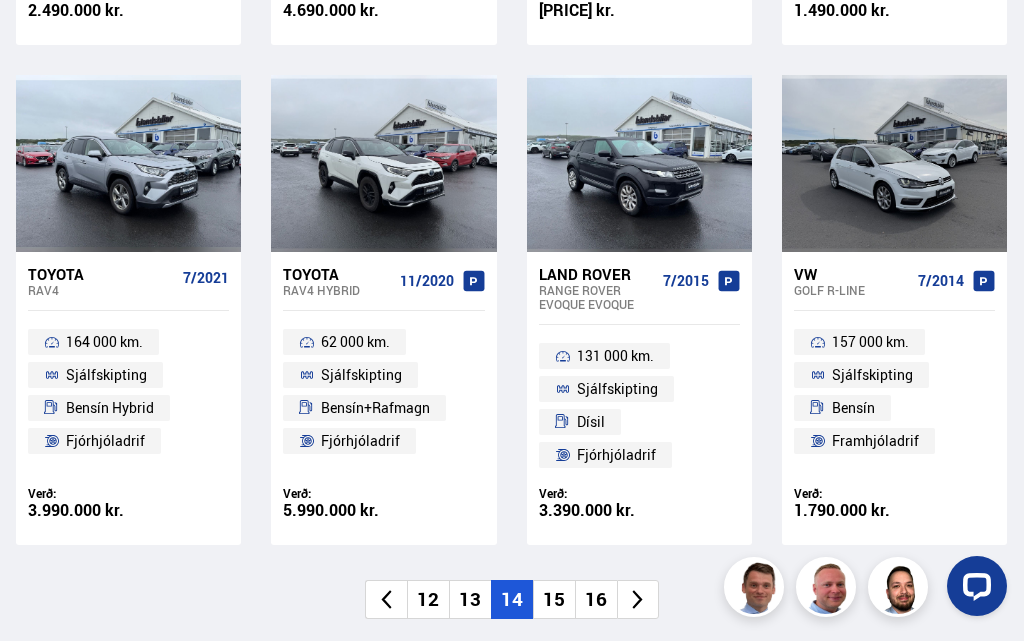 scroll, scrollTop: 2216, scrollLeft: 0, axis: vertical 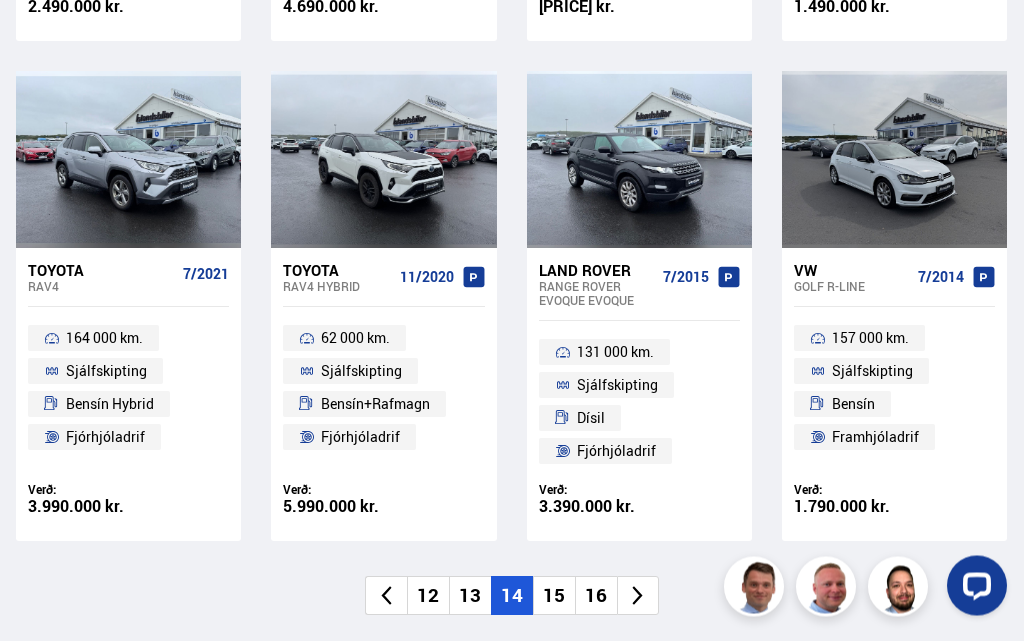 click on "15" at bounding box center [554, 596] 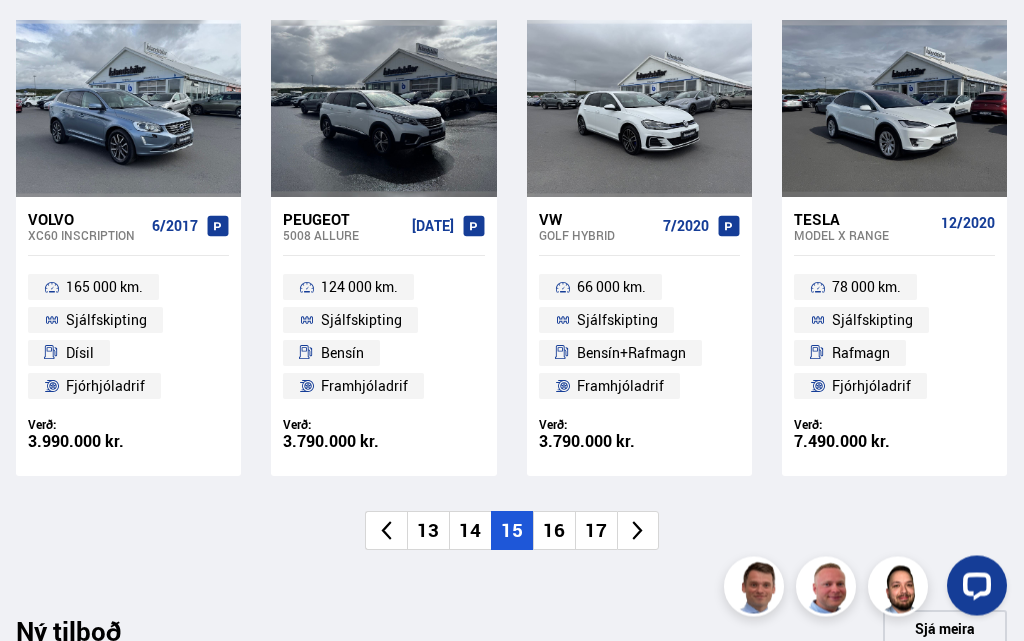 scroll, scrollTop: 2273, scrollLeft: 0, axis: vertical 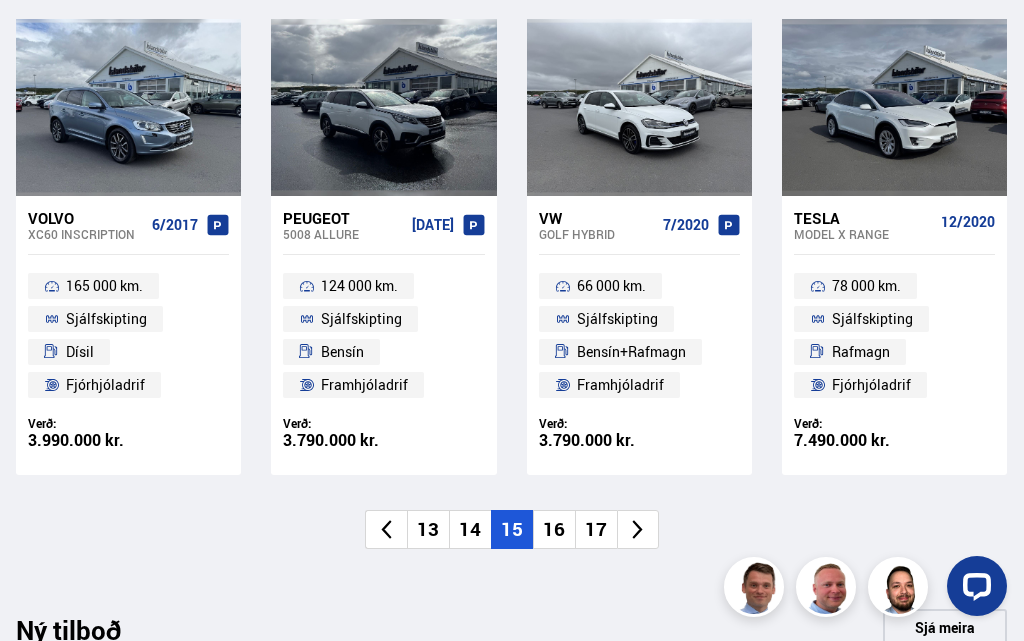 click on "16" at bounding box center [554, 529] 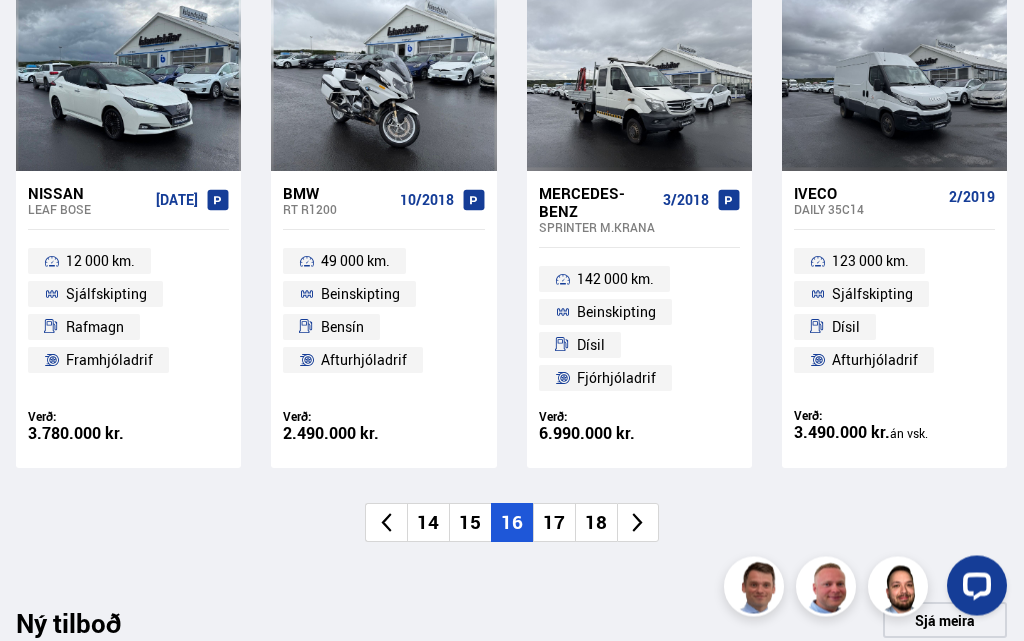 scroll, scrollTop: 2296, scrollLeft: 0, axis: vertical 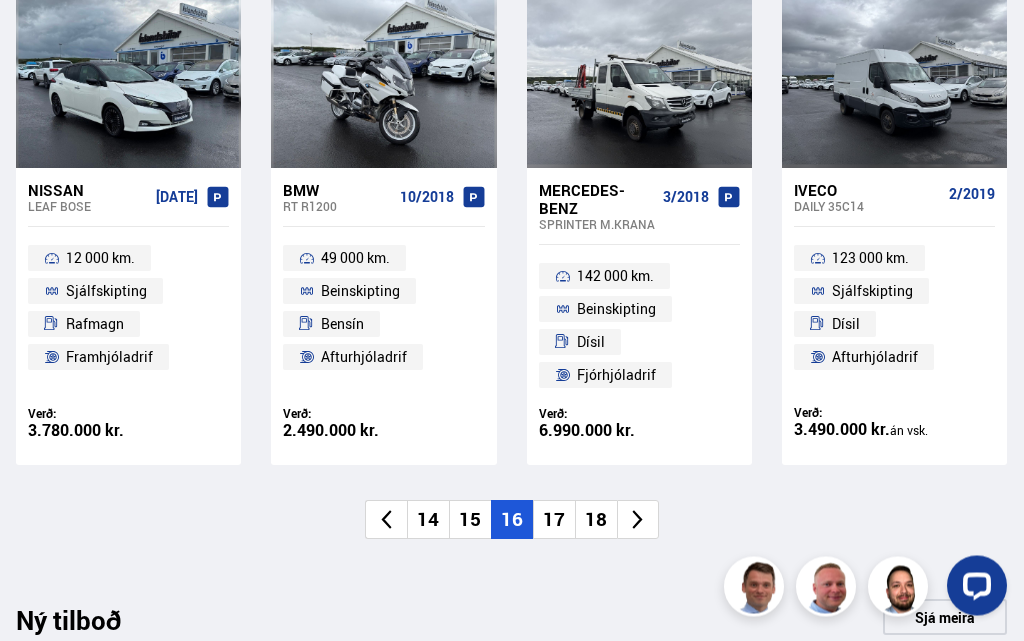 click on "17" at bounding box center (554, 520) 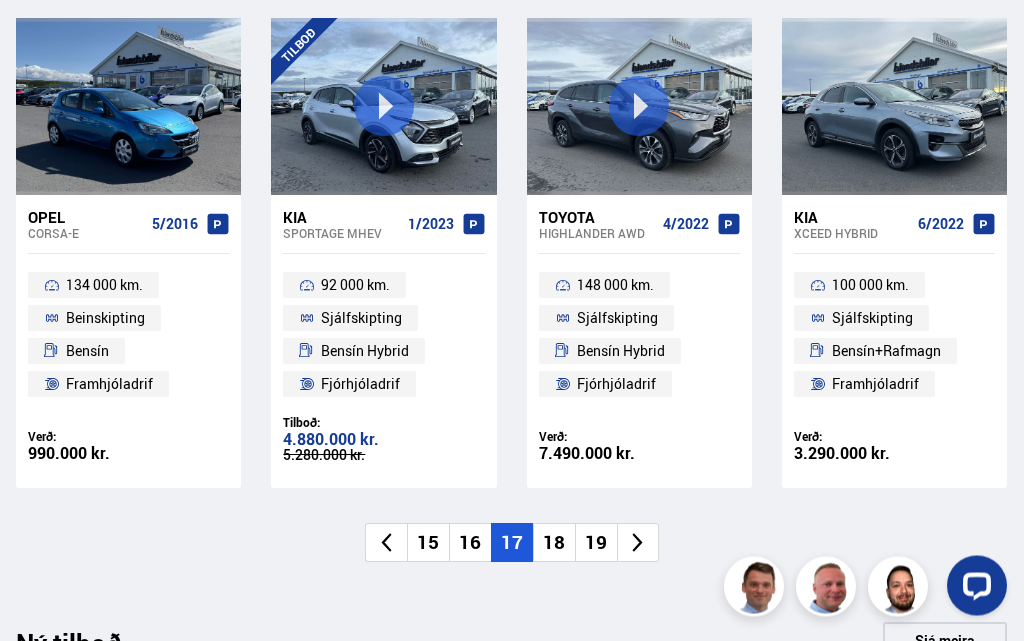 scroll, scrollTop: 2311, scrollLeft: 0, axis: vertical 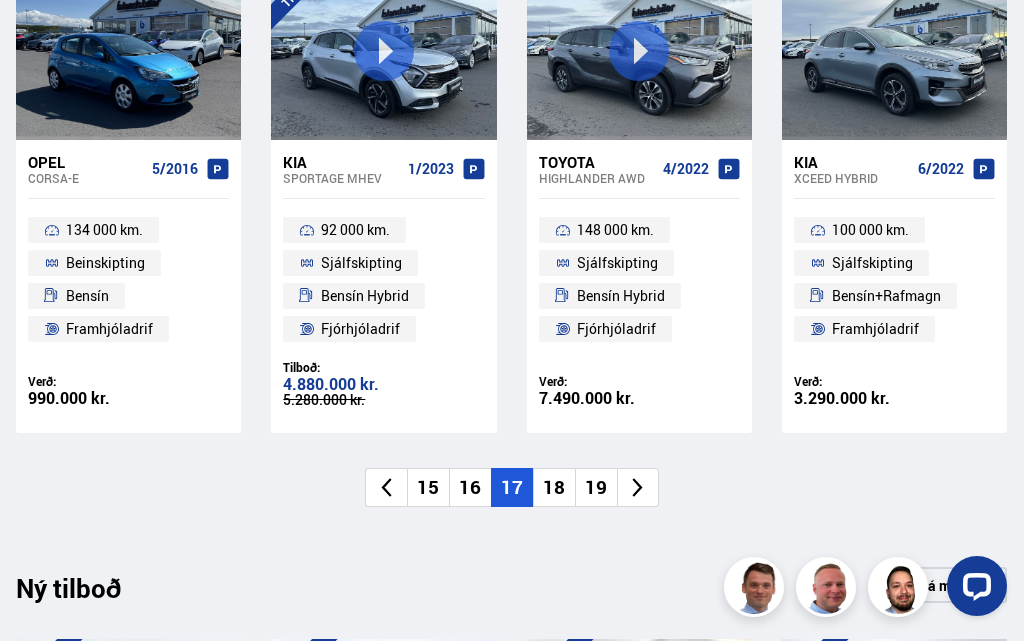 click on "18" at bounding box center (554, 487) 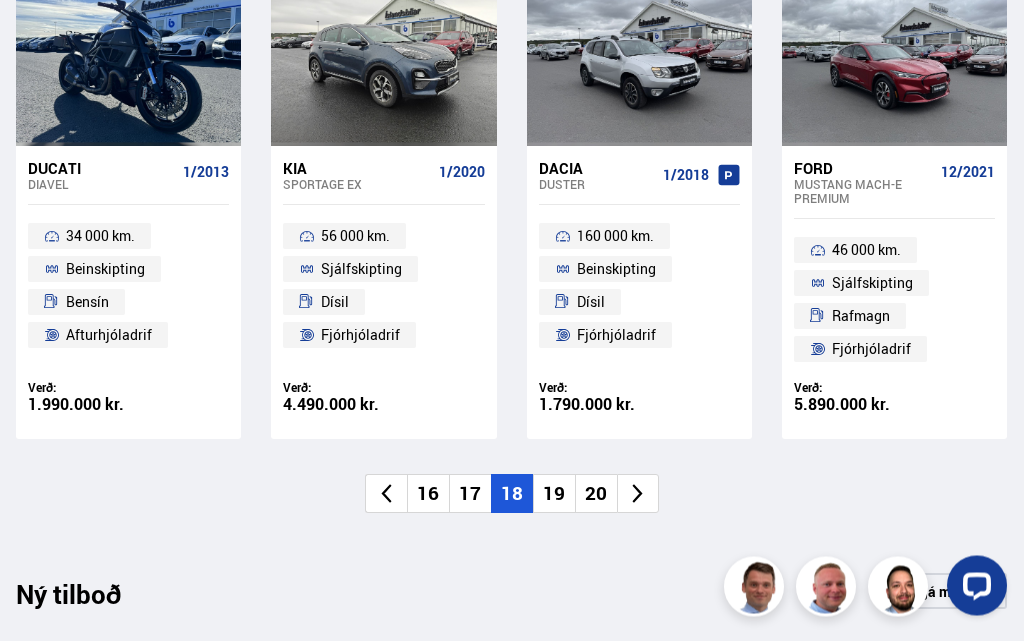 scroll, scrollTop: 2308, scrollLeft: 0, axis: vertical 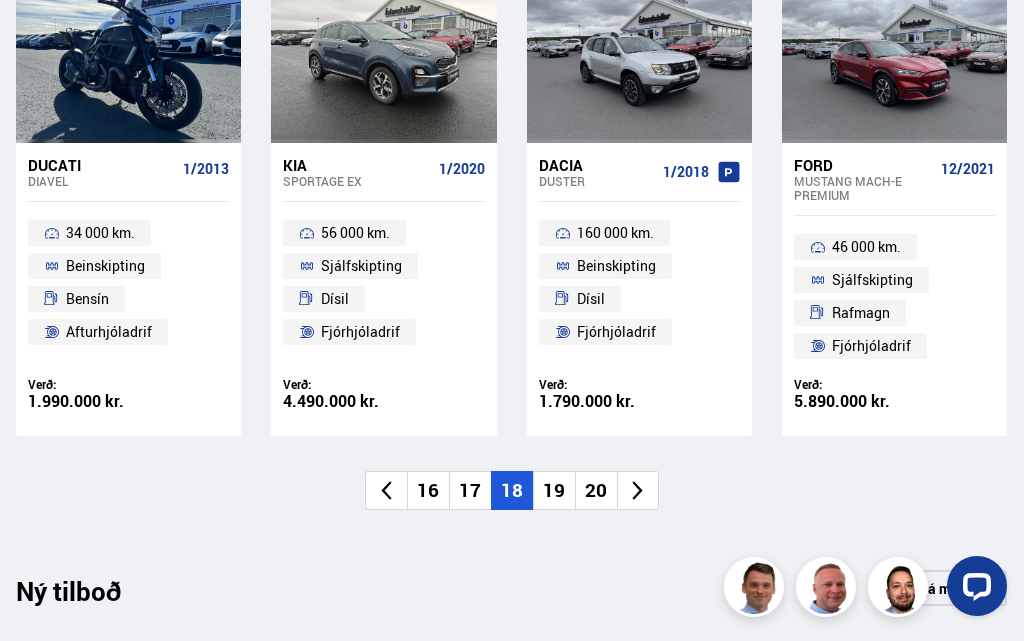 click on "19" at bounding box center (554, 490) 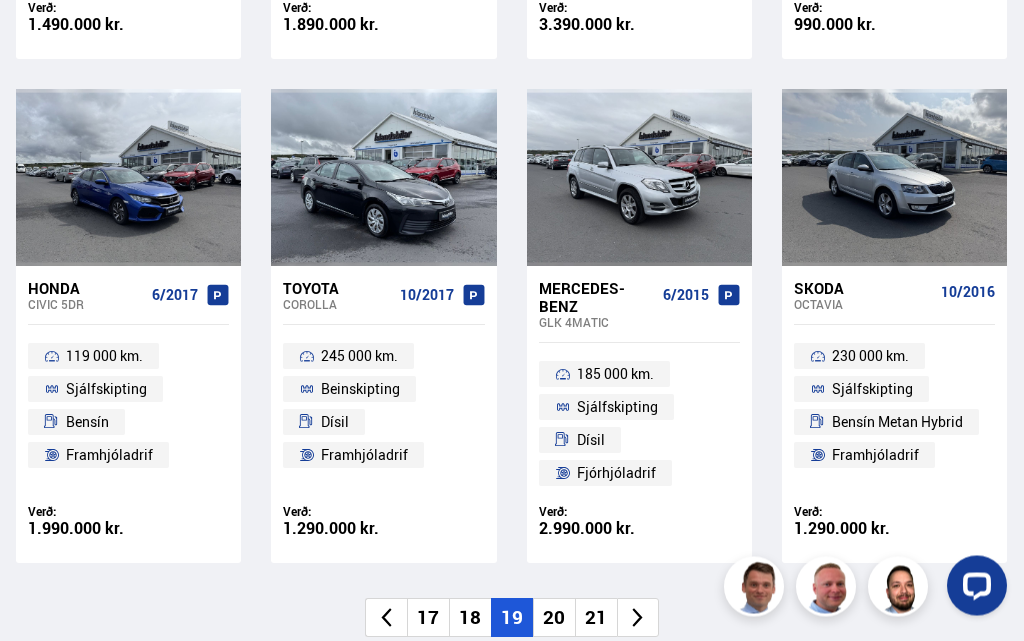 scroll, scrollTop: 2192, scrollLeft: 0, axis: vertical 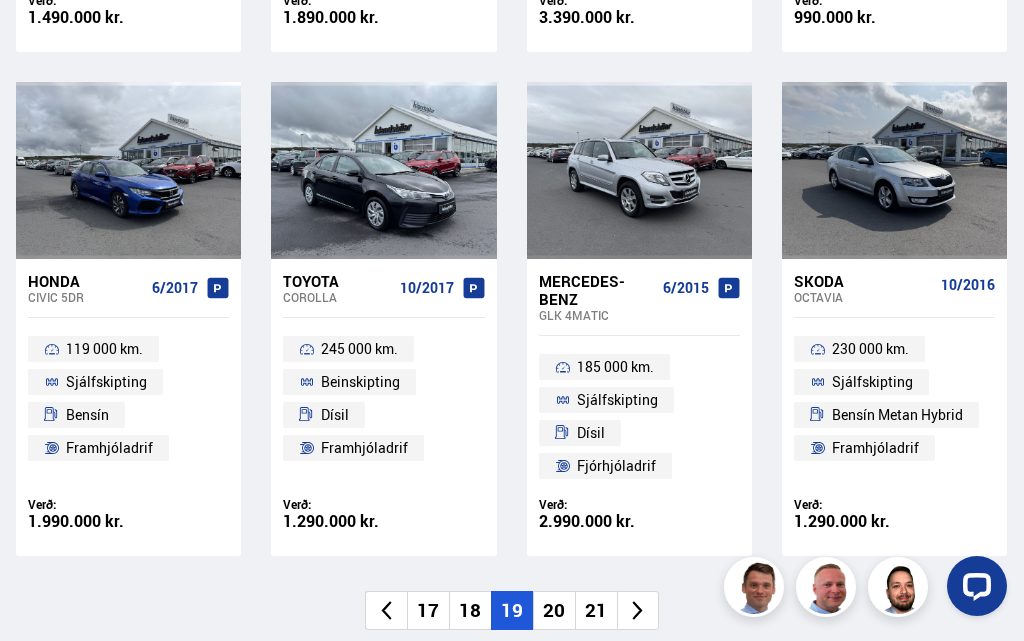click on "20" at bounding box center [554, 610] 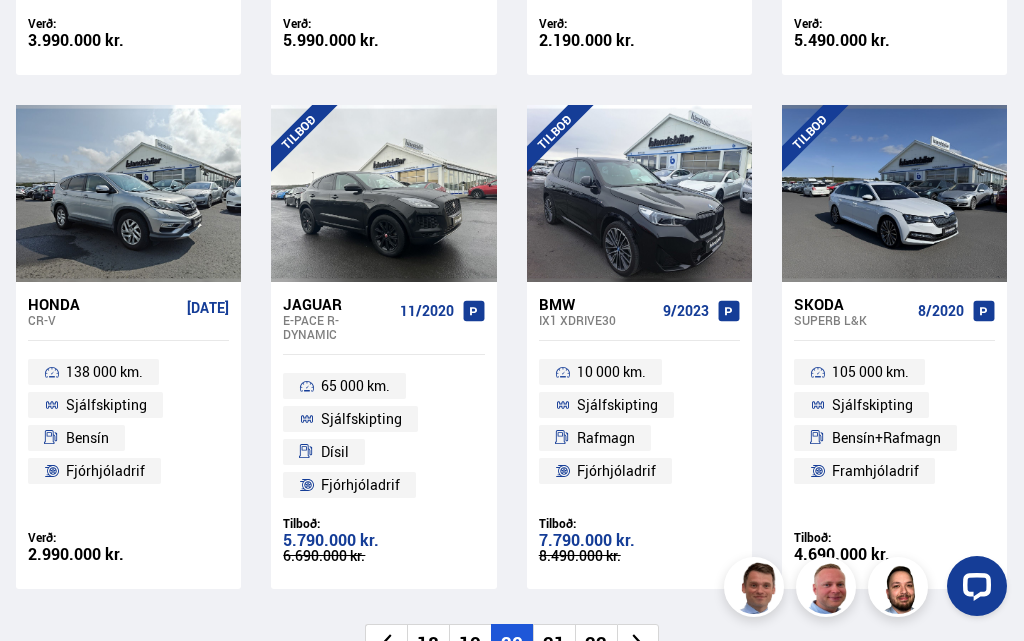 scroll, scrollTop: 2179, scrollLeft: 0, axis: vertical 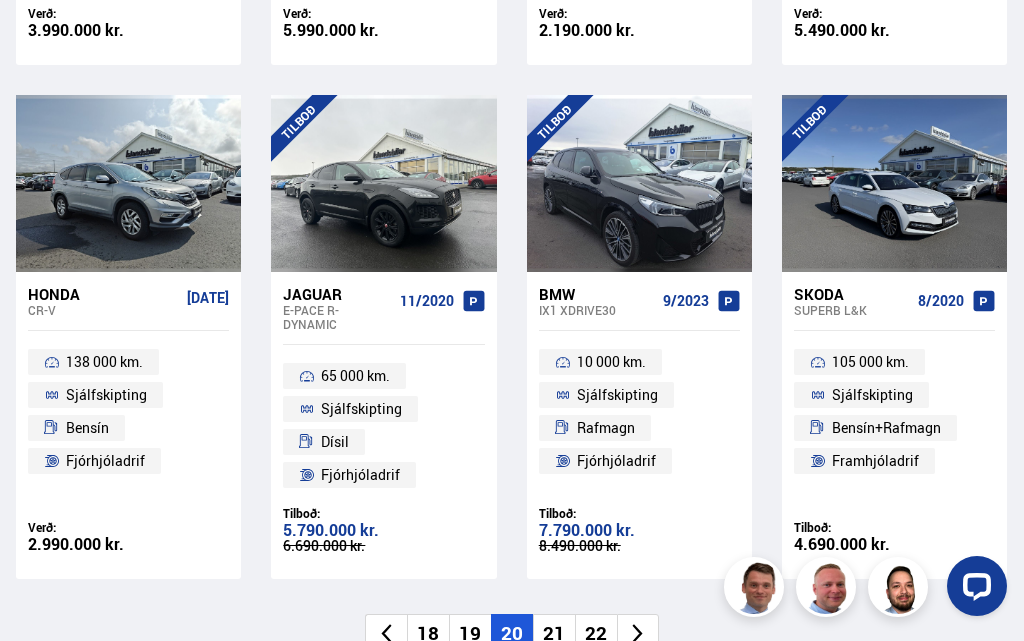 click on "65 000 km.
Sjálfskipting
Dísil
Fjórhjóladrif" at bounding box center [383, 425] 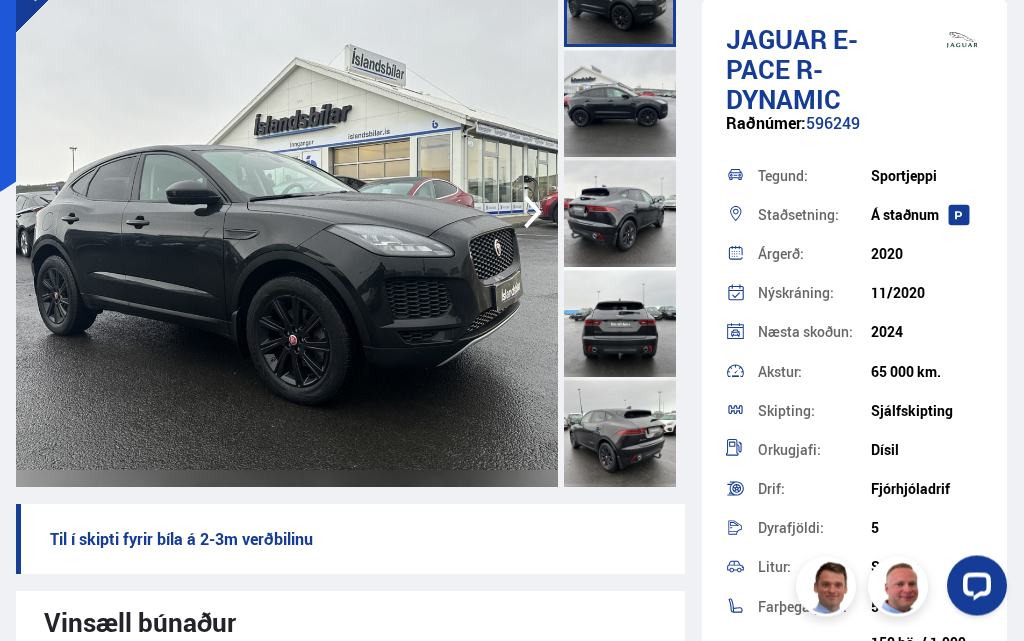 scroll, scrollTop: 206, scrollLeft: 0, axis: vertical 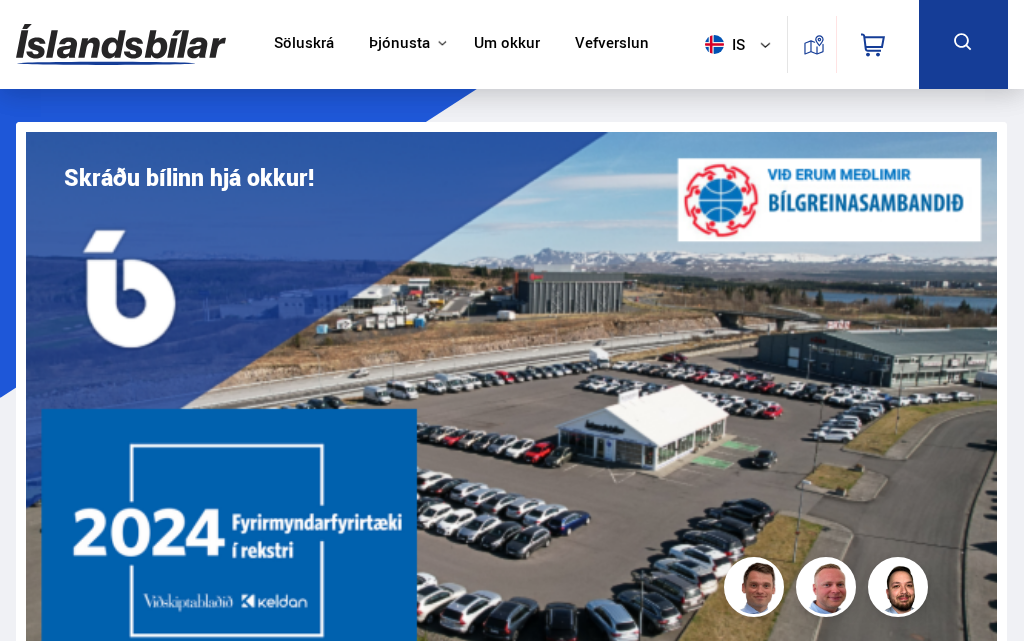 click on "Söluskrá" at bounding box center (304, 44) 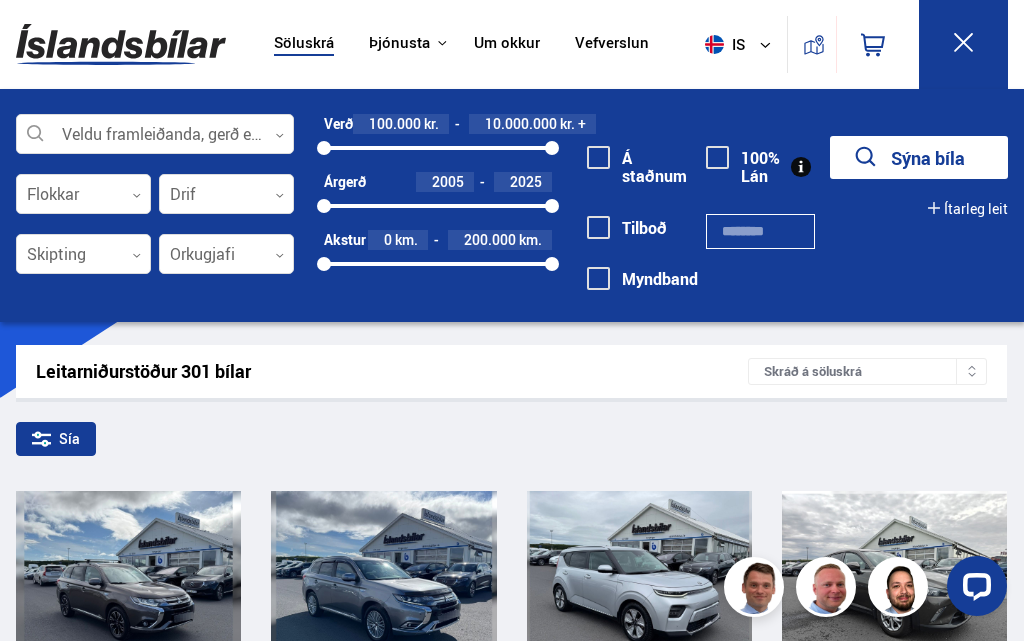 scroll, scrollTop: 0, scrollLeft: 0, axis: both 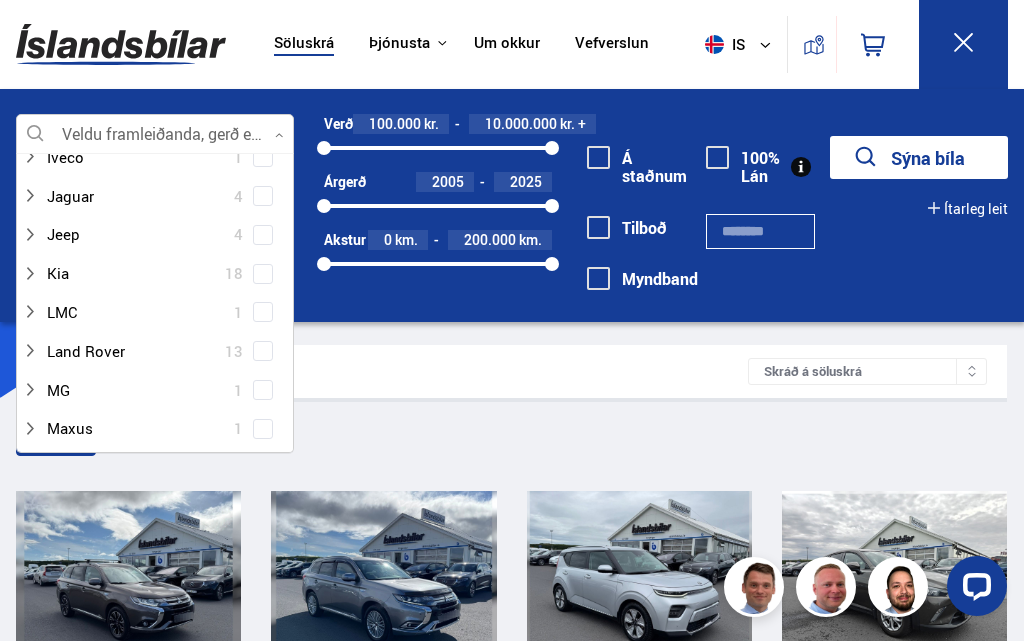 click at bounding box center [135, 196] 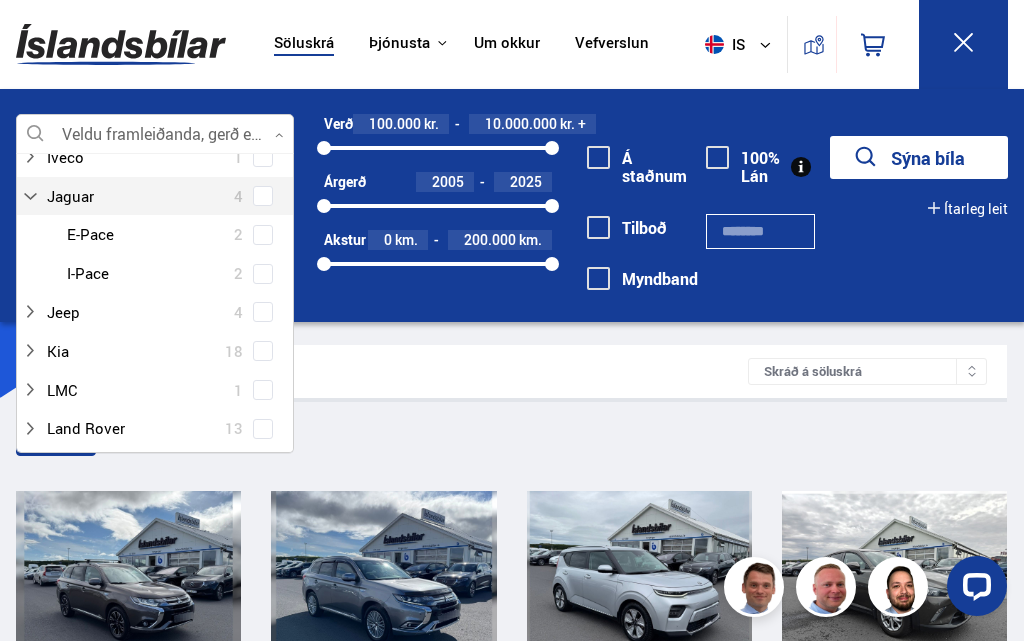 scroll, scrollTop: 513, scrollLeft: 0, axis: vertical 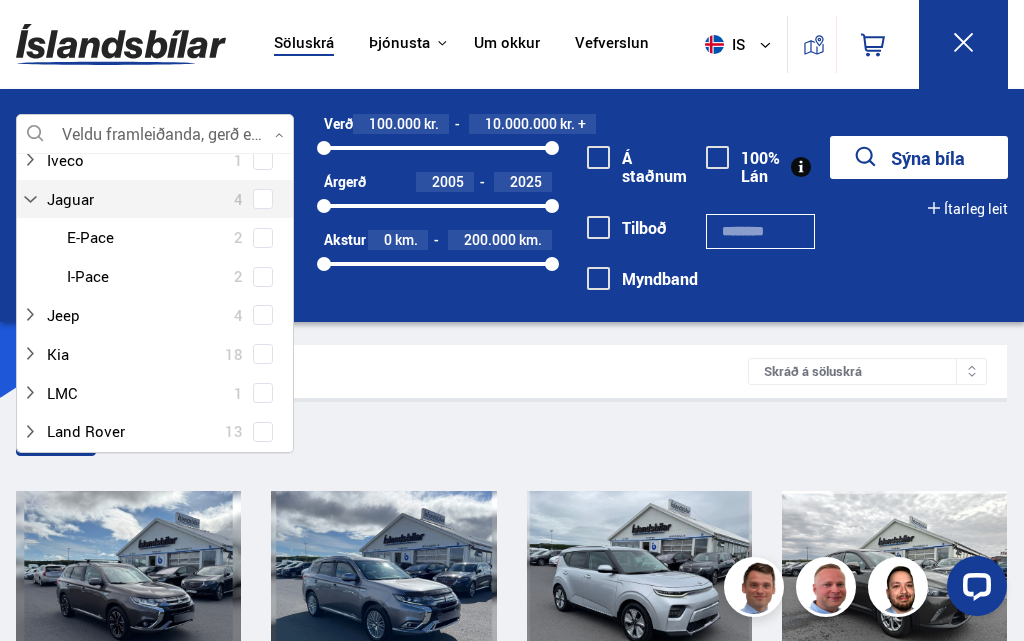 click at bounding box center (135, 199) 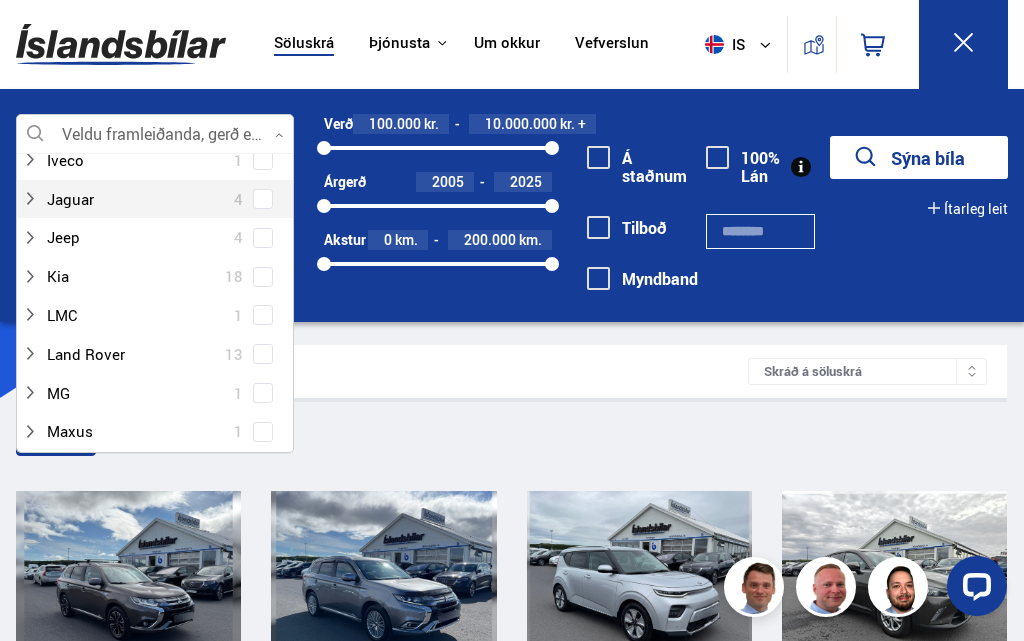 click at bounding box center [135, 199] 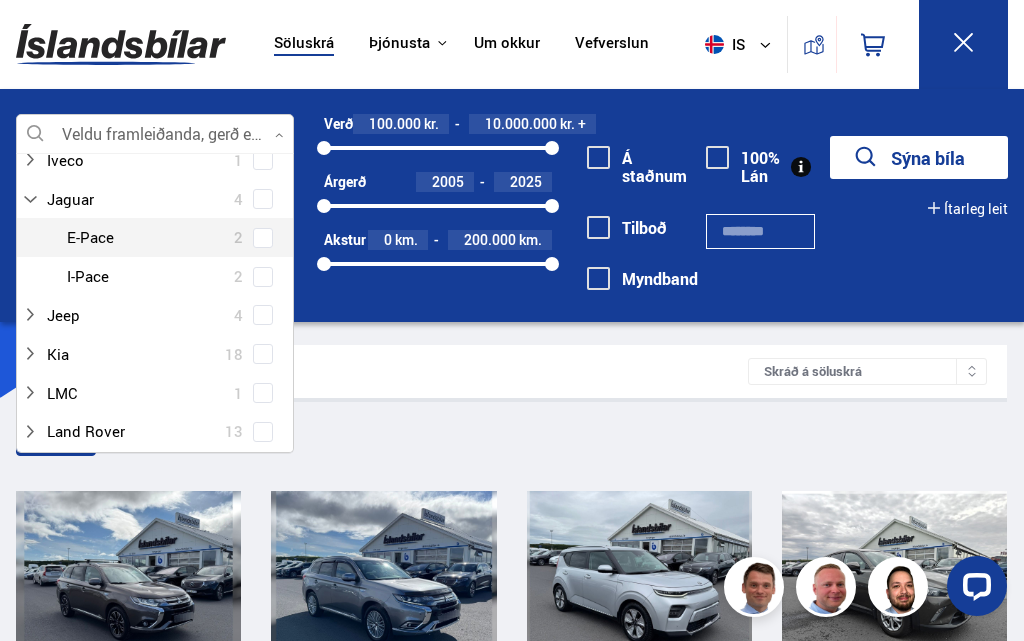 click on "Jaguar   4   Jaguar  E-Pace   2   Jaguar  I-Pace   2" at bounding box center [155, 238] 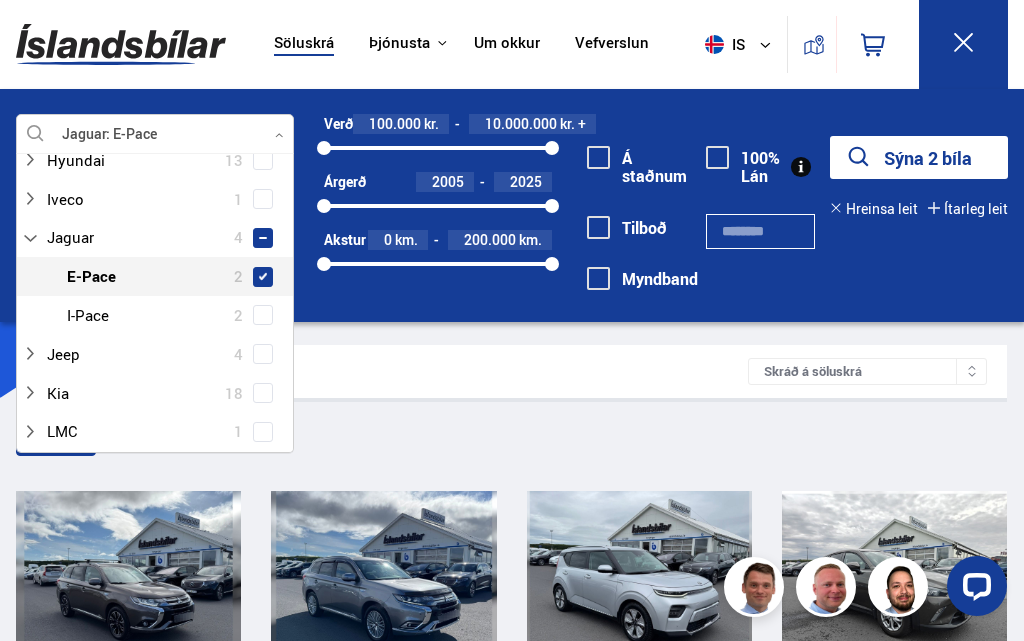 click on "Sýna 2 bíla" at bounding box center [919, 157] 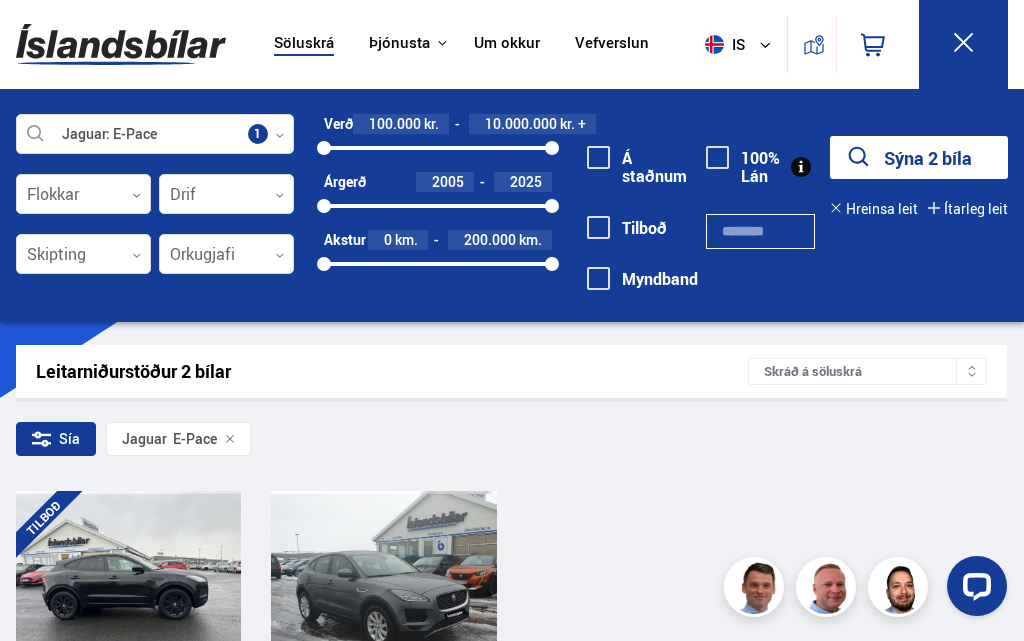 click at bounding box center (82, 579) 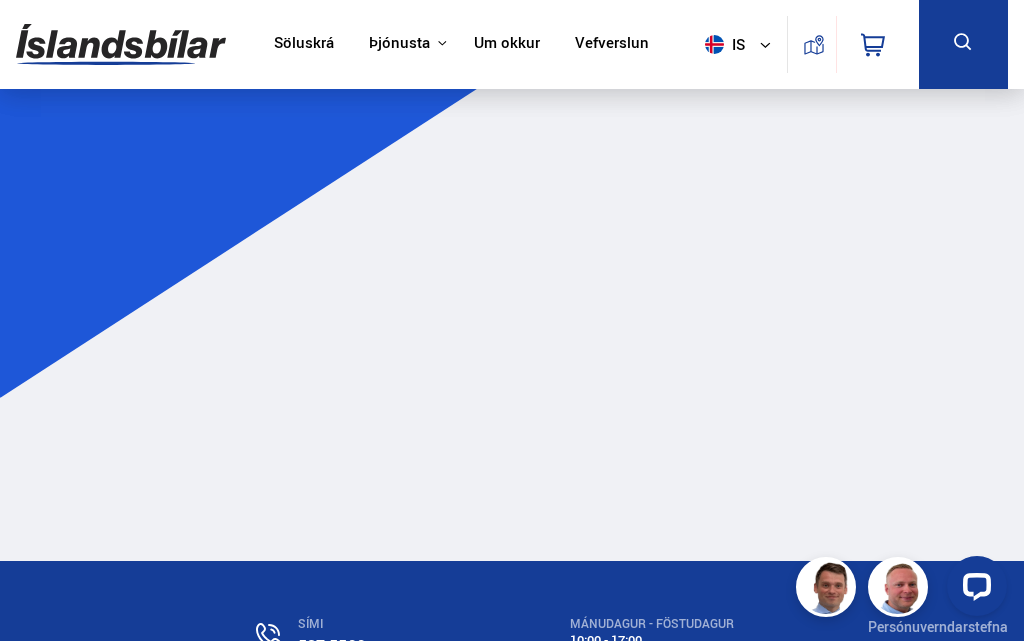 click at bounding box center [512, 336] 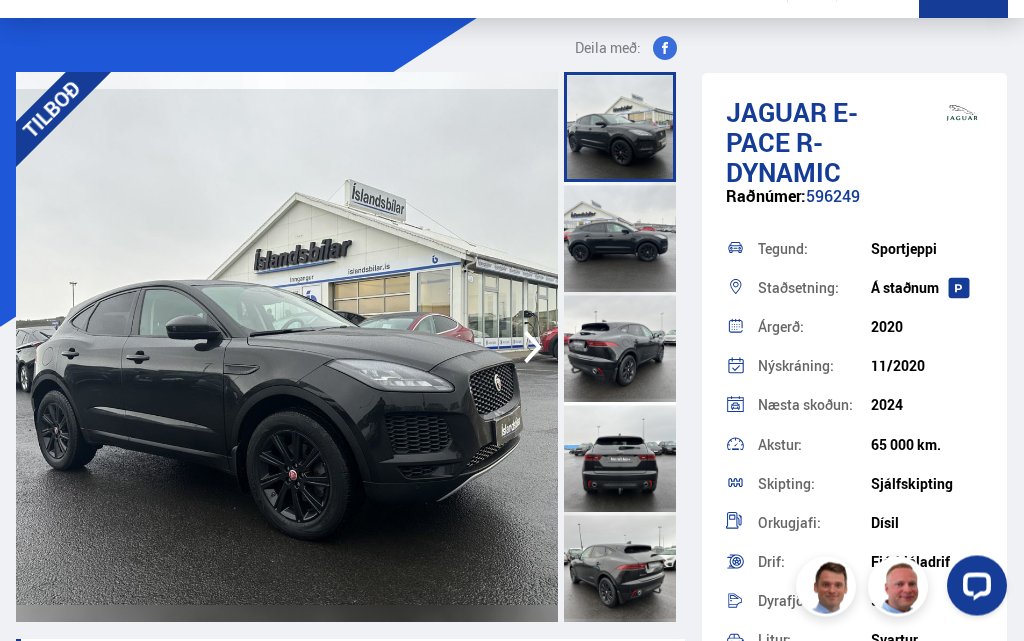 scroll, scrollTop: 0, scrollLeft: 0, axis: both 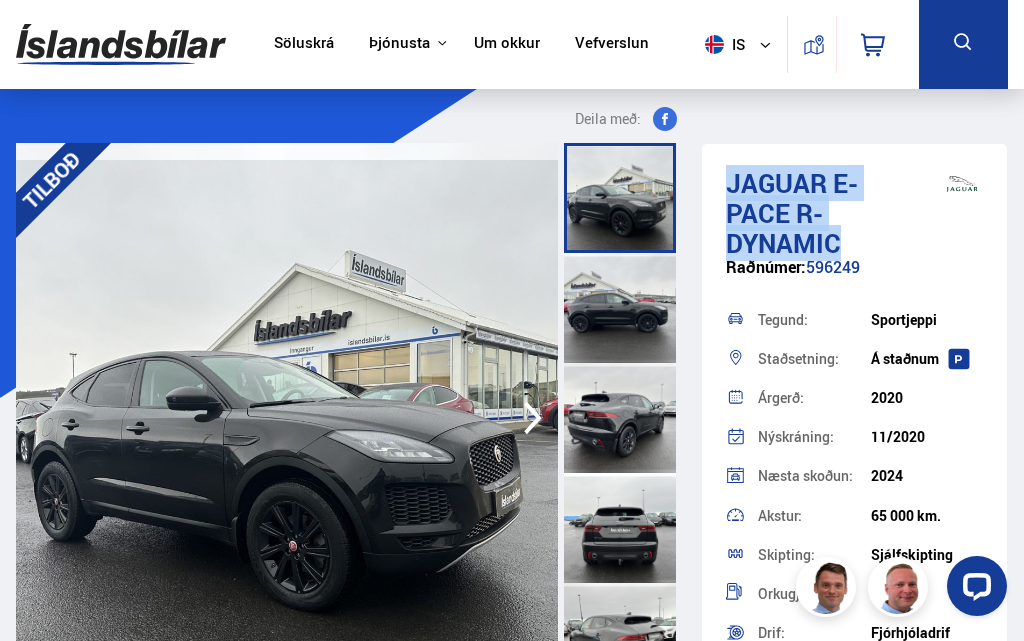 copy on "Jaguar   E-Pace R-Dynamic" 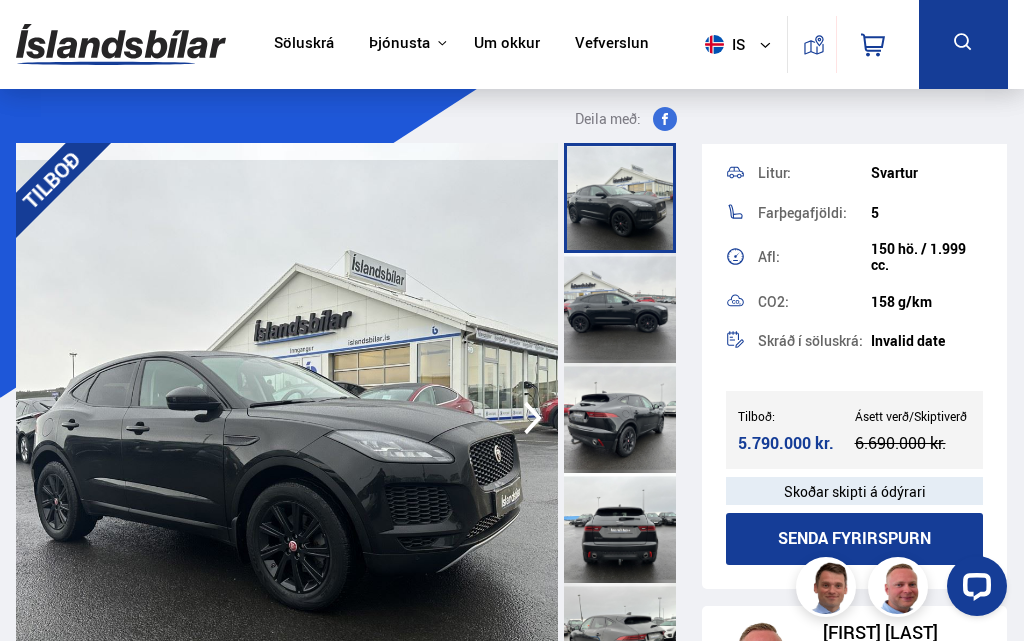 scroll, scrollTop: 538, scrollLeft: 0, axis: vertical 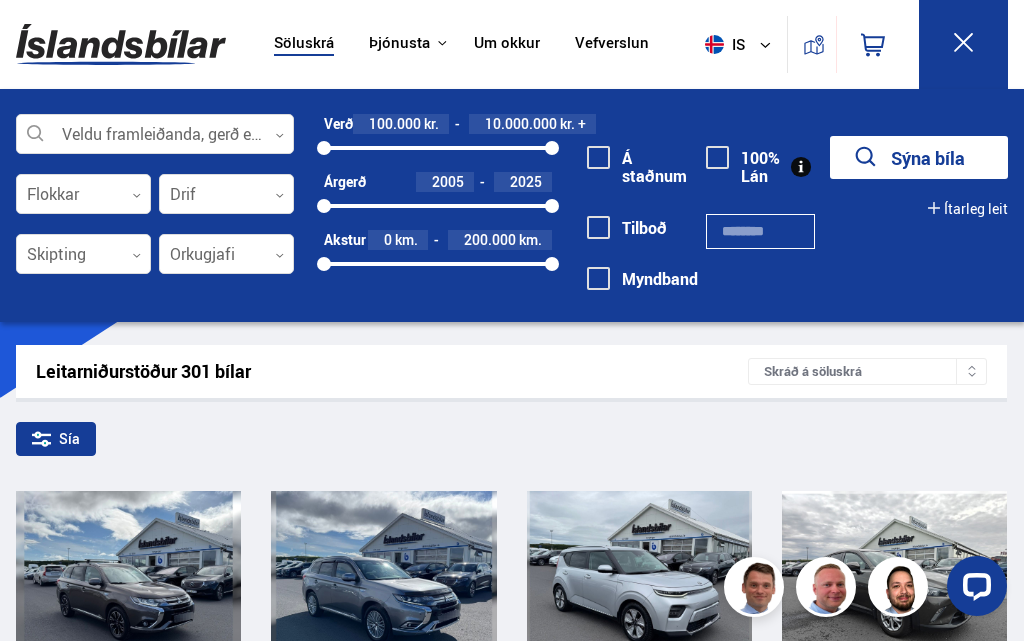 click on "Skráð á söluskrá" at bounding box center [867, 371] 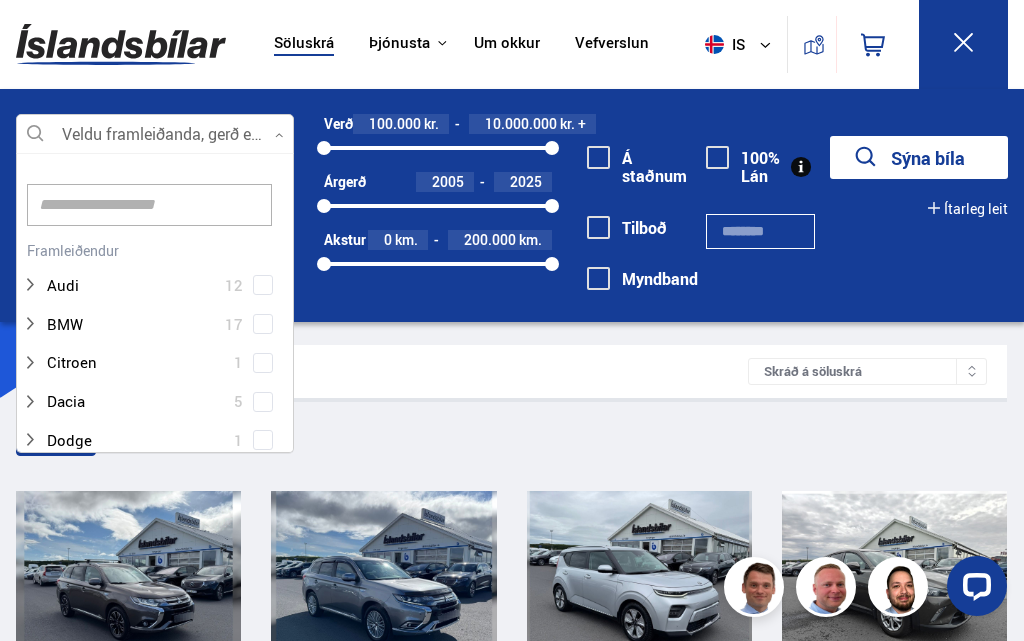 scroll, scrollTop: 513, scrollLeft: 0, axis: vertical 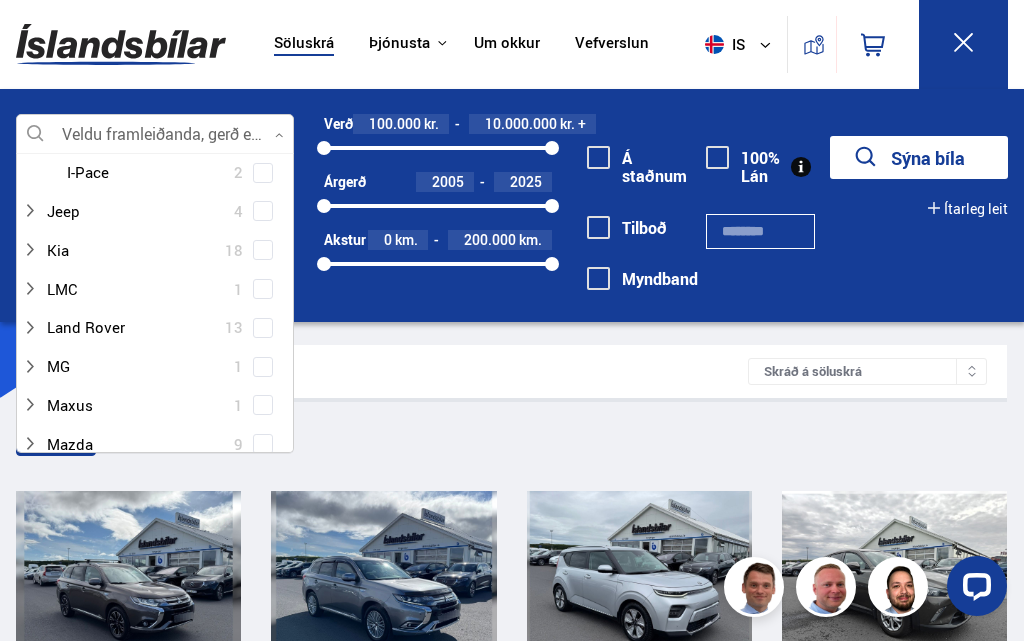 click on "Audi   12 BMW   17 Citroen   1 Dacia   5 Dodge   1 Ducati   1 Fiat   4 Ford   12 Honda   5 Hyundai   13 Iveco   1 Jaguar   4   Jaguar  E-Pace   2   Jaguar  I-Pace   2 Jeep   4 Kia   18 LMC   1 Land Rover   13 MG   1 Maxus   1 Mazda   9 Mercedes-Benz   17 Mitsubishi   6 Nissan   25 Opel   6 Peugeot   8 Polaris   1 Porsche   7 Renault   18 Skoda   9 Ssangyong   3 Subaru   3 Suzuki   5 Tesla   21 Toyota   12 Triumph   1 VW   20 Volvo   15 Víkurvagnar   1   Buggy     Fjórhjól     Fjölnotabíll     Fólksbíll     Hjól     Hjólhýsi     Húsbíll     Jeppi     Pallbíll     Sendibíll     Skutbíll     Sportbíll     Sportjeppi     Tengivagn     Tómstundatæki     Vinnuflokkabíll     Vörubíll     Þungt bifhjól     Beinskipting     Sjálfskipting     Óskilgreint     Afturhjóladrif     Fjórhjóladrif     Framhjóladrif     Óþekkt     Bensín     Dísil     Hybrid     Plug-in hybrid     Rafmagn     100% Lán     Á staðnum     Myndband     Skipti á dýrara" at bounding box center [155, 5534] 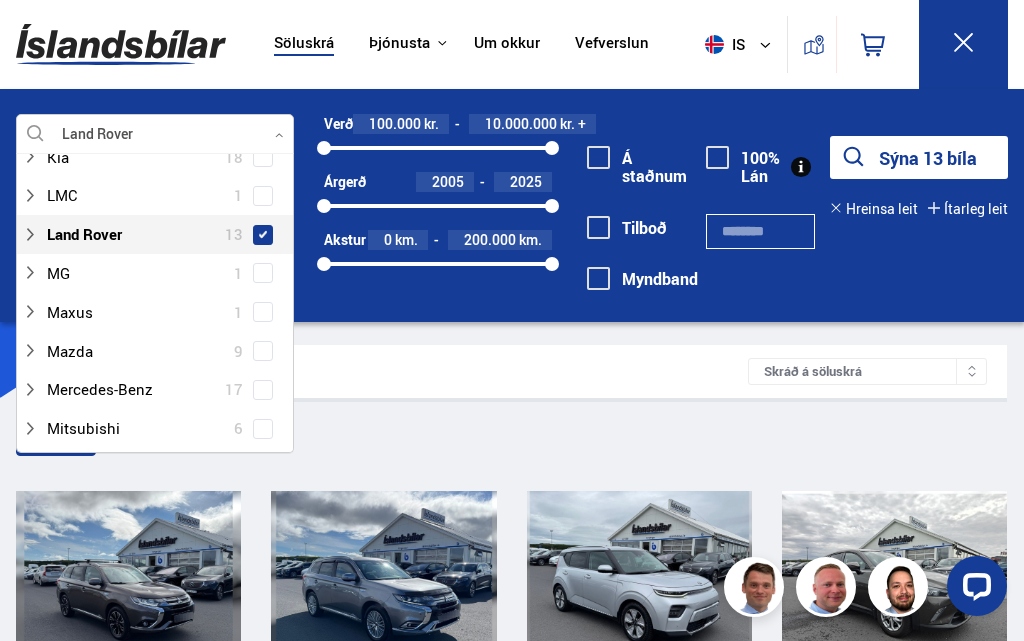 scroll, scrollTop: 748, scrollLeft: 0, axis: vertical 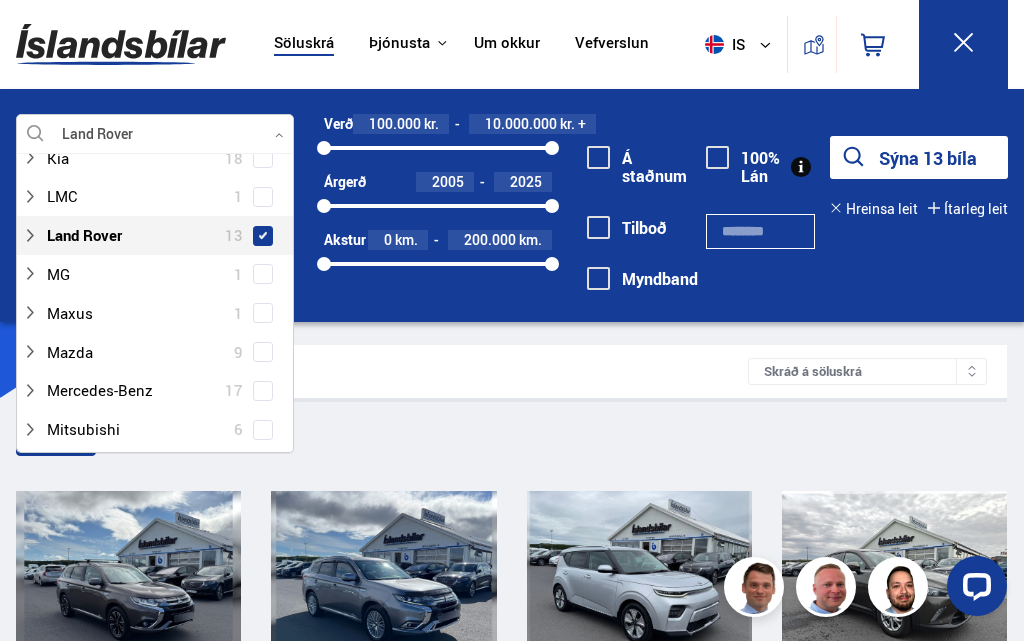 click at bounding box center [135, 390] 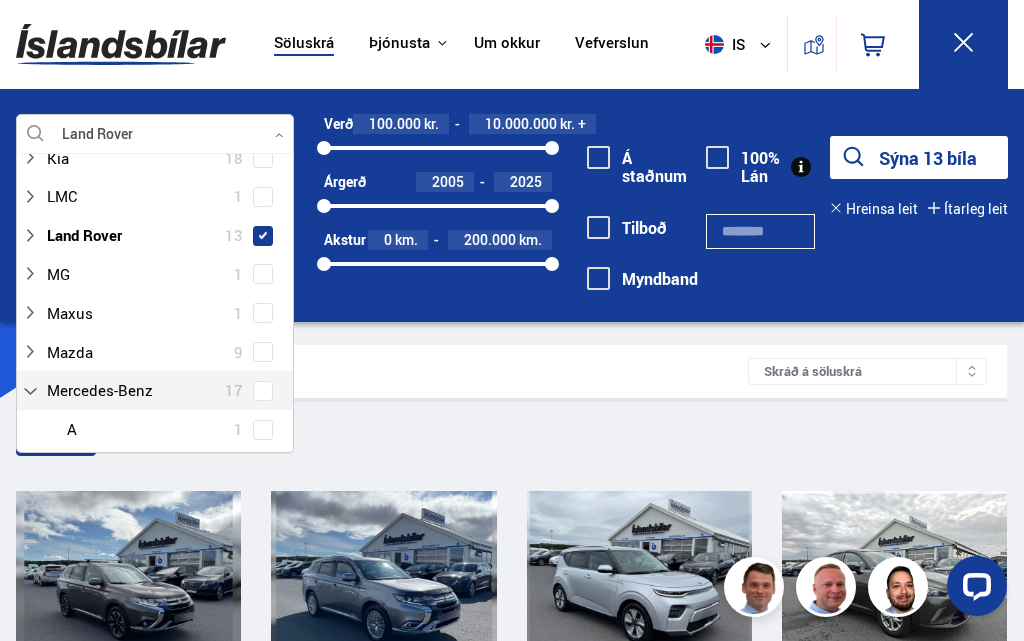 click at bounding box center [135, 390] 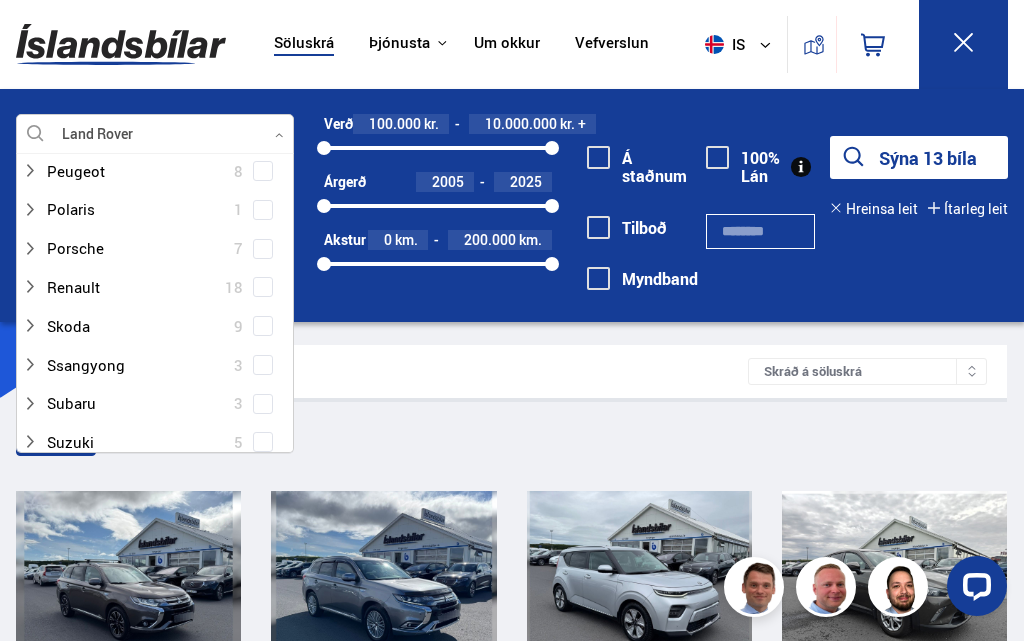 scroll, scrollTop: 876, scrollLeft: 0, axis: vertical 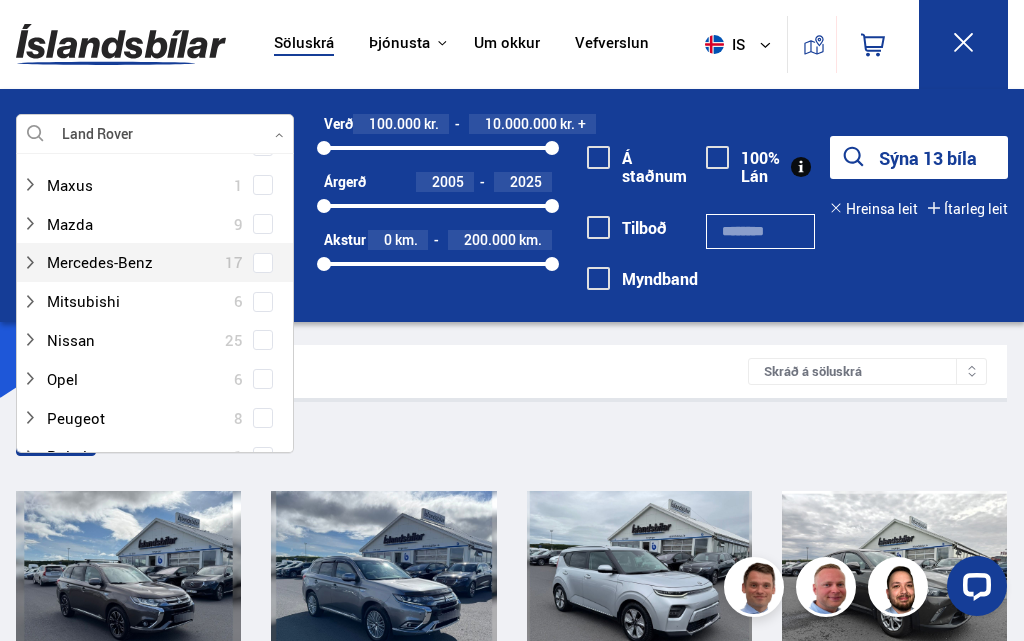 click at bounding box center (135, 262) 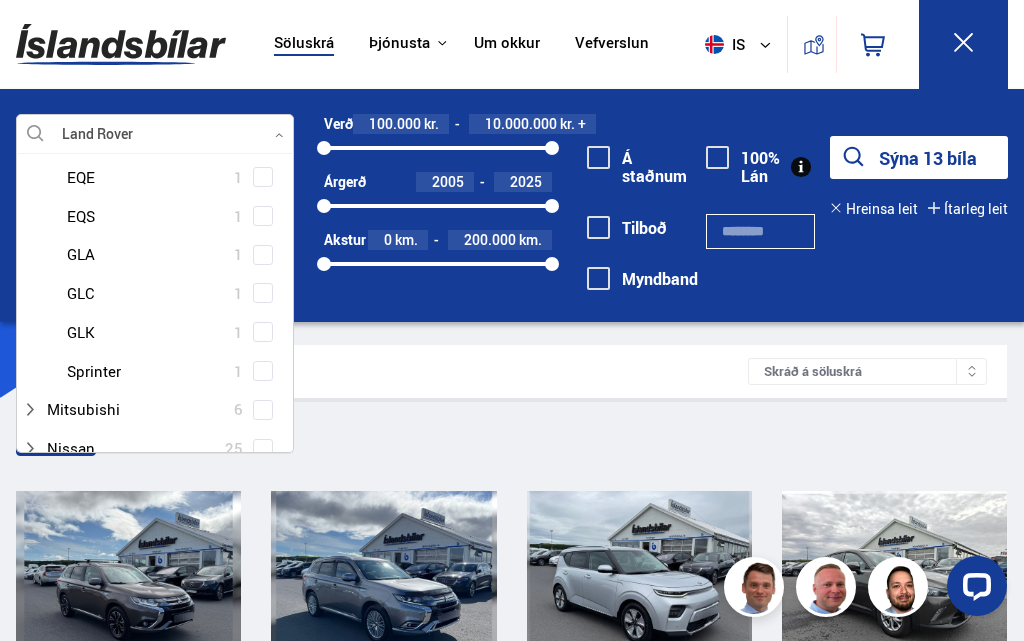 scroll, scrollTop: 1269, scrollLeft: 0, axis: vertical 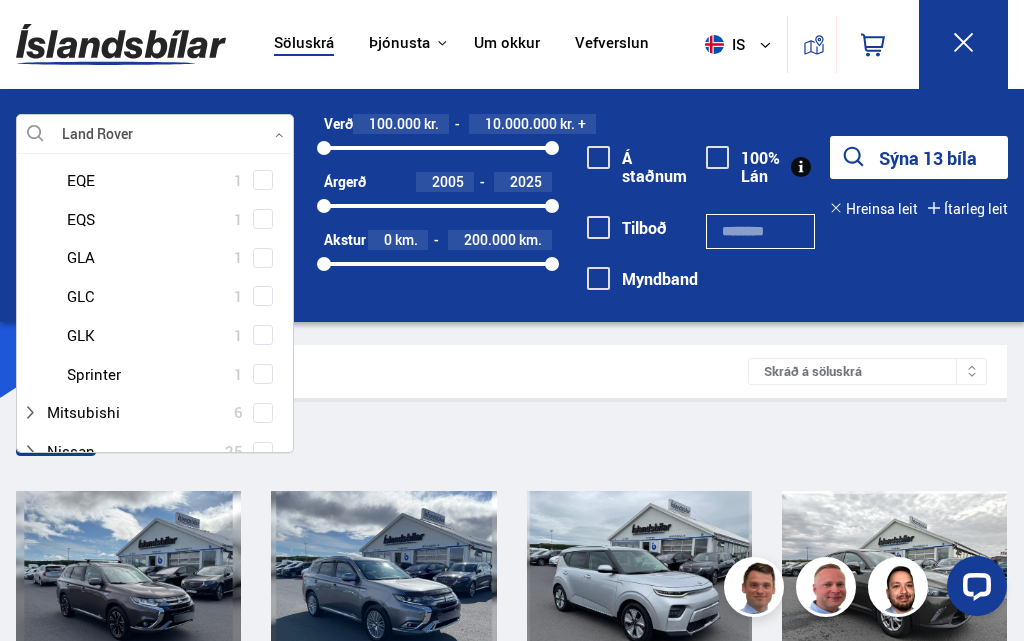 click at bounding box center [175, 296] 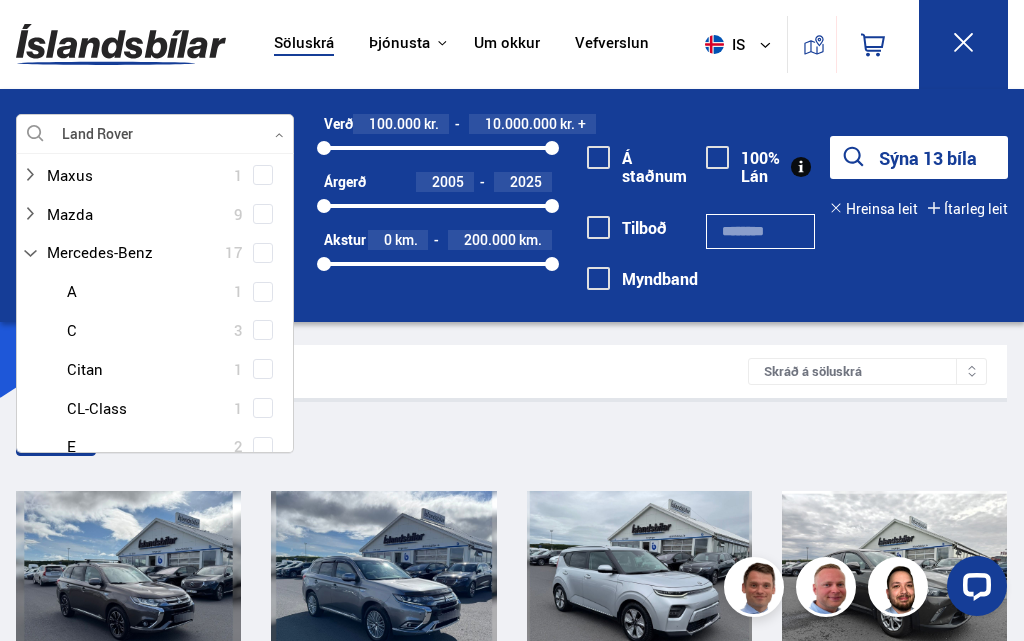 scroll, scrollTop: 839, scrollLeft: 0, axis: vertical 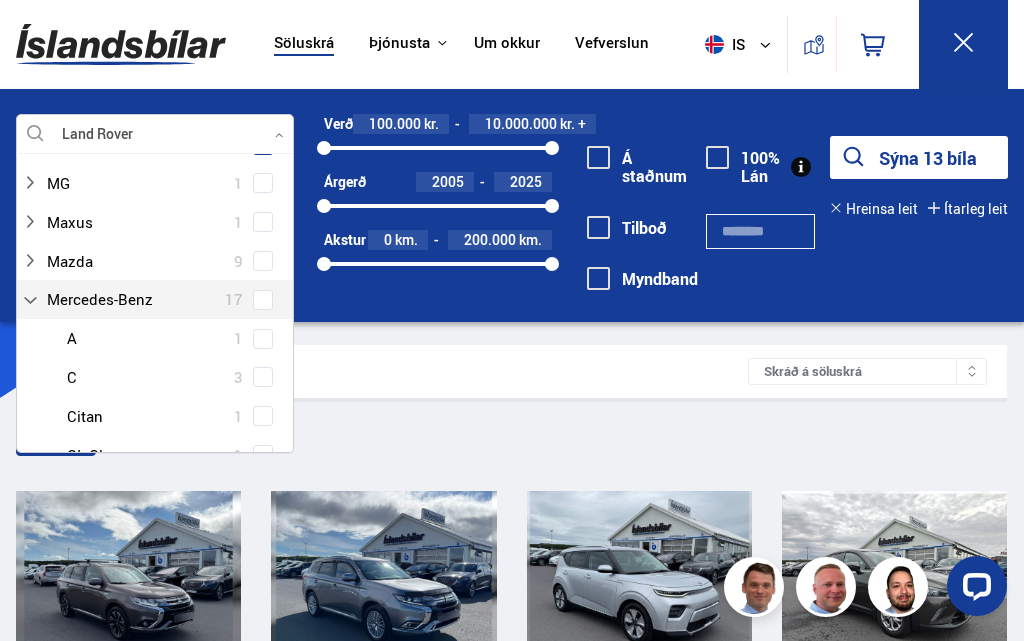 click at bounding box center [263, 300] 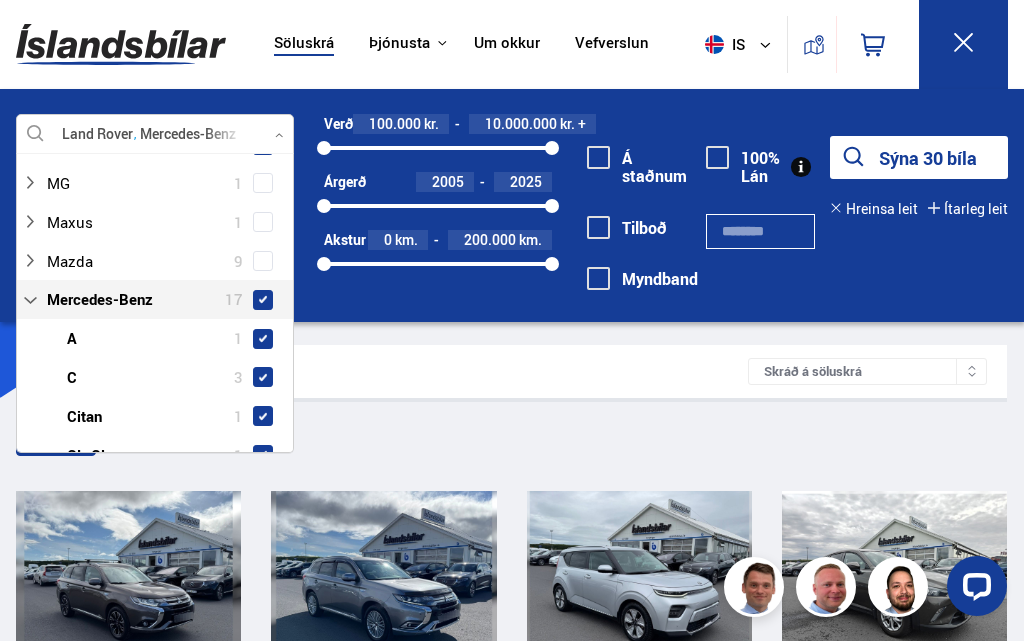 click on "Sýna 30 bíla" at bounding box center [919, 157] 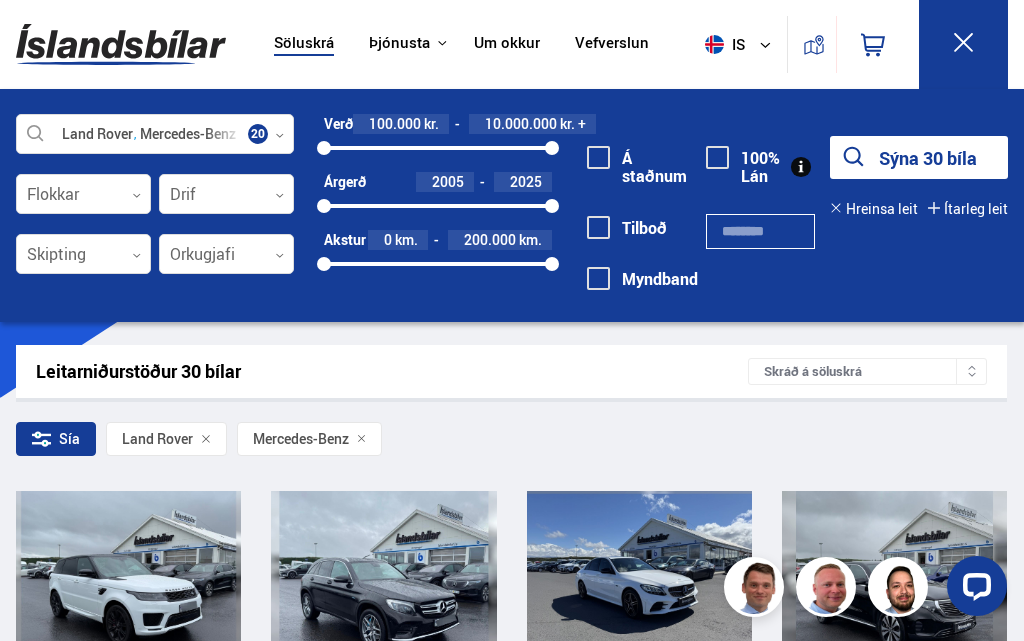 click on "Sía
Land Rover     Mercedes-Benz" at bounding box center [511, 443] 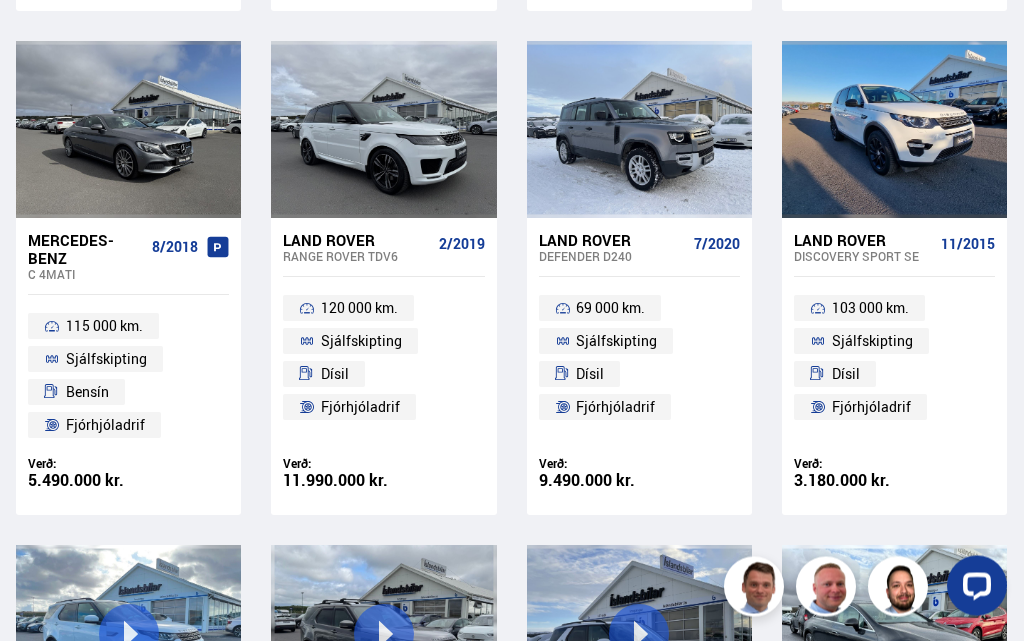 scroll, scrollTop: 1730, scrollLeft: 0, axis: vertical 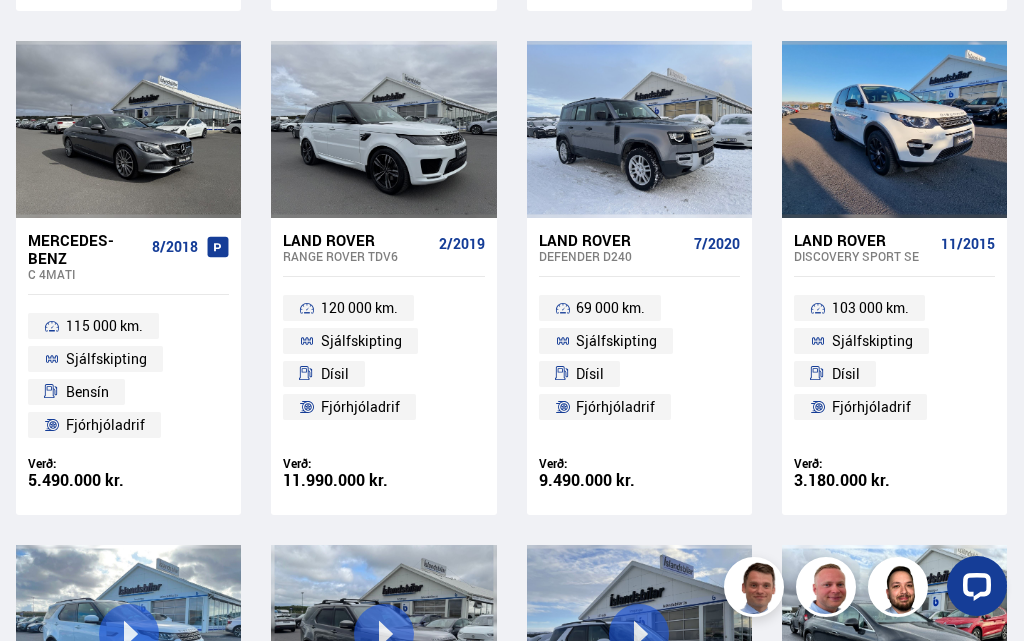 click on "Defender D240" at bounding box center (612, 256) 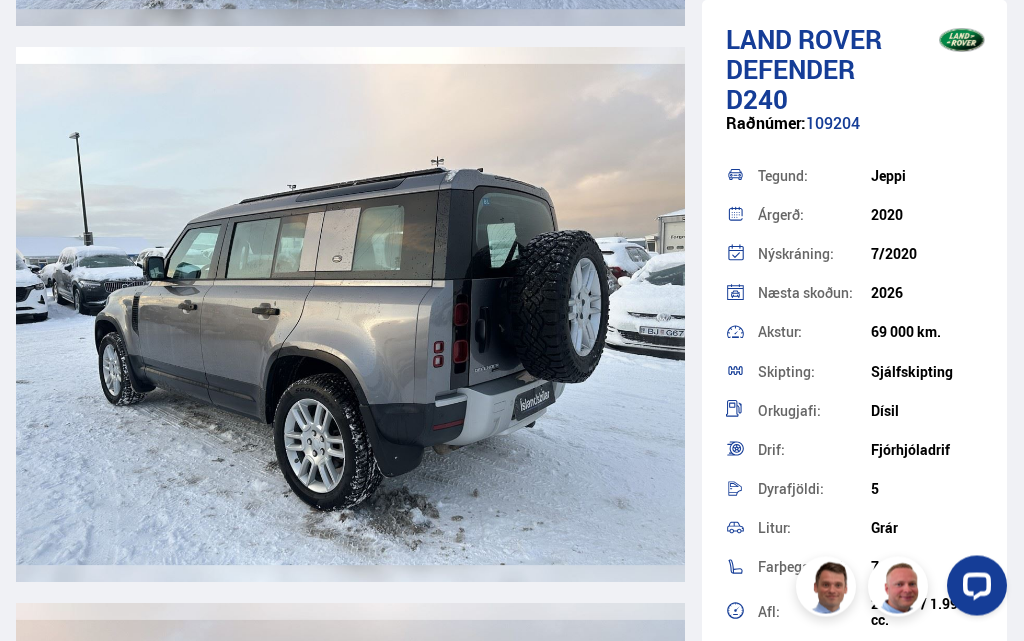 scroll, scrollTop: 4863, scrollLeft: 0, axis: vertical 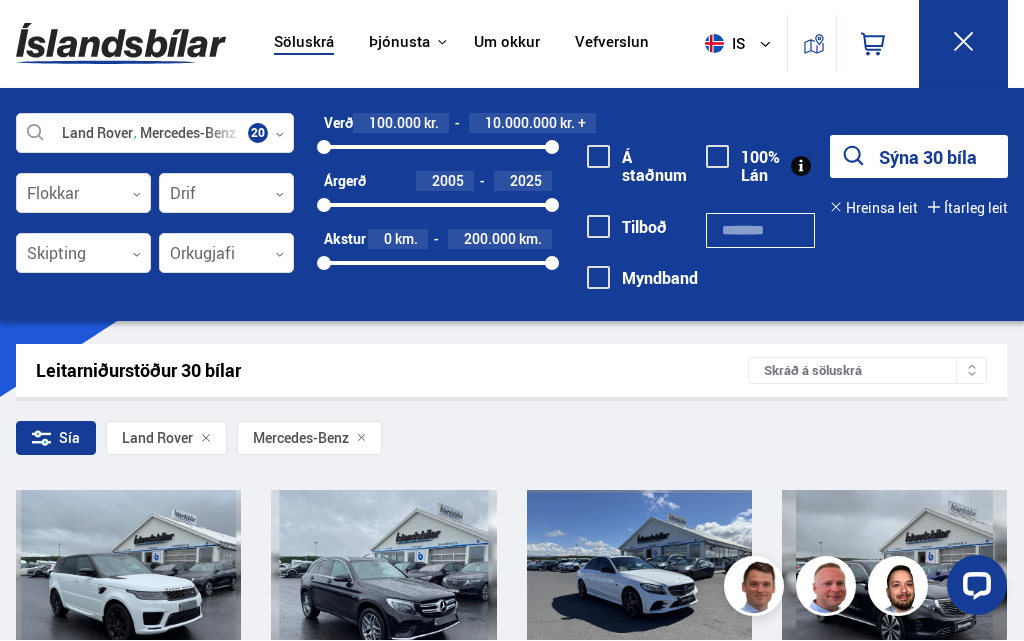 click on "Sía
Land Rover     Mercedes-Benz" at bounding box center (511, 443) 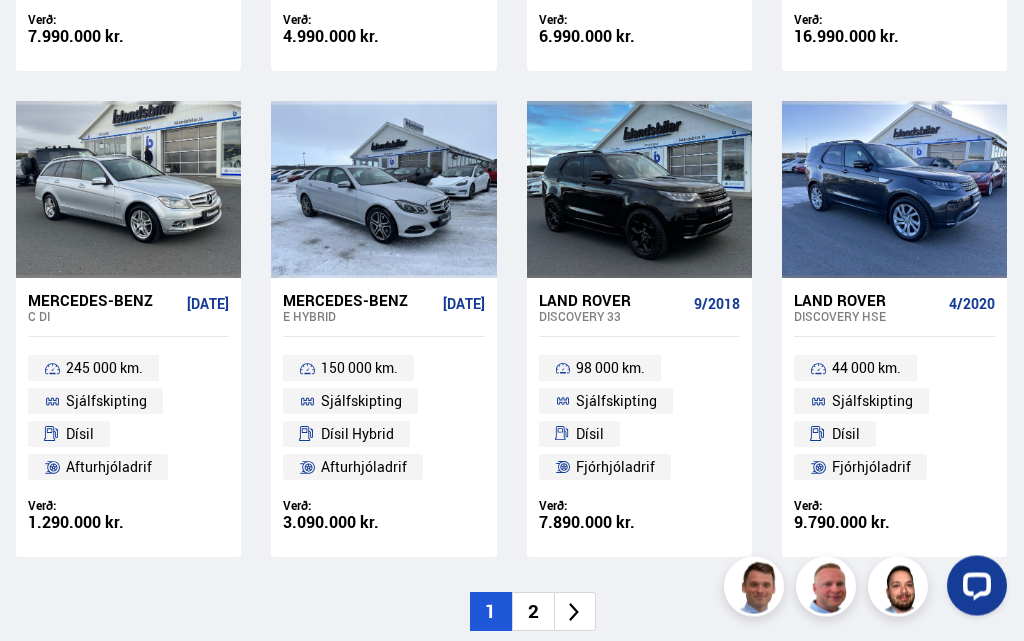 scroll, scrollTop: 2660, scrollLeft: 0, axis: vertical 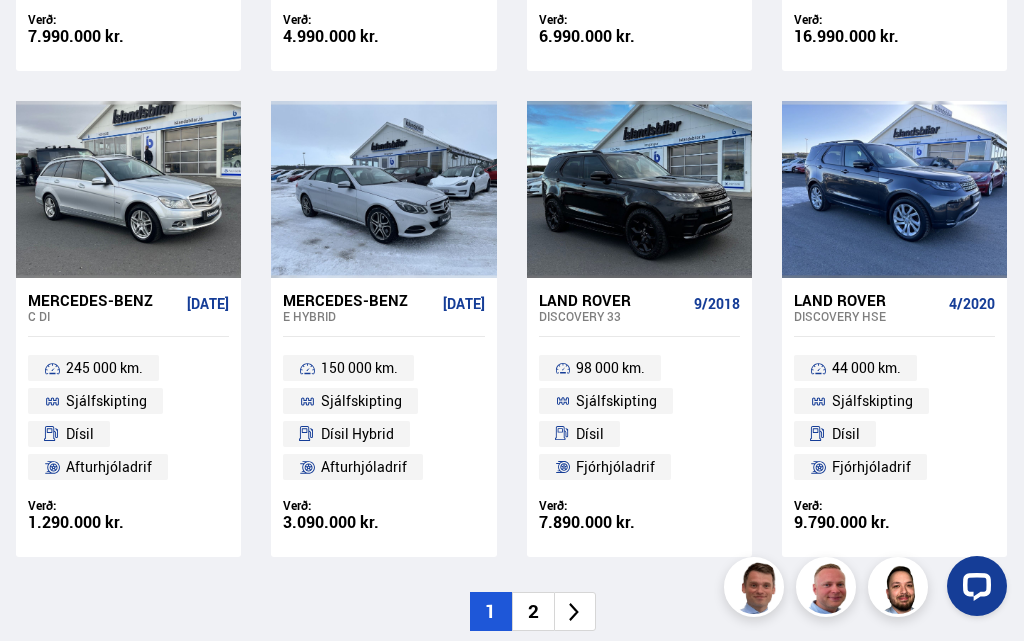click at bounding box center [575, 611] 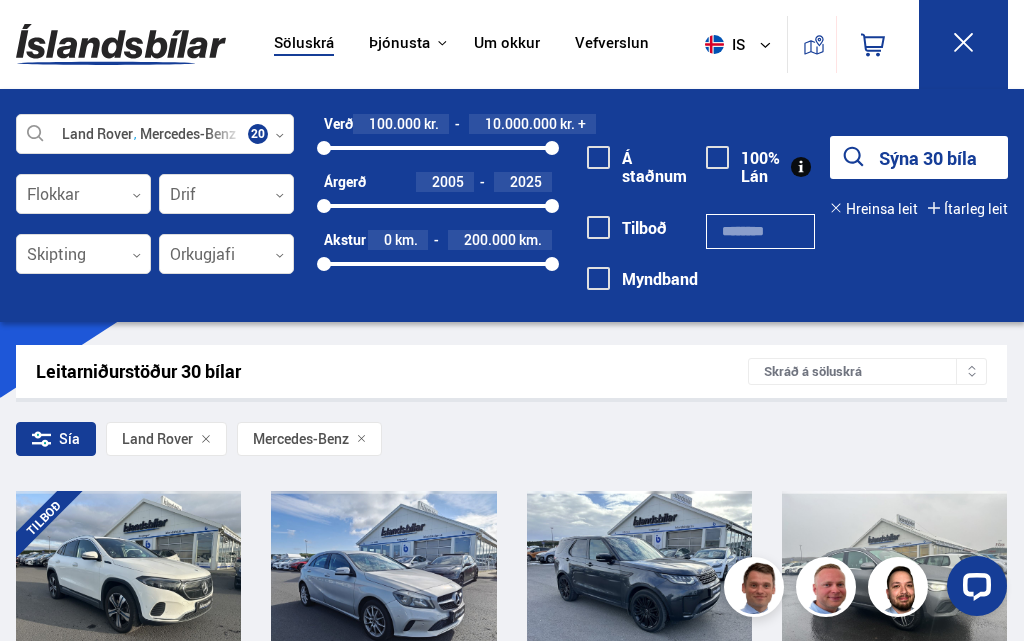 scroll, scrollTop: 0, scrollLeft: 0, axis: both 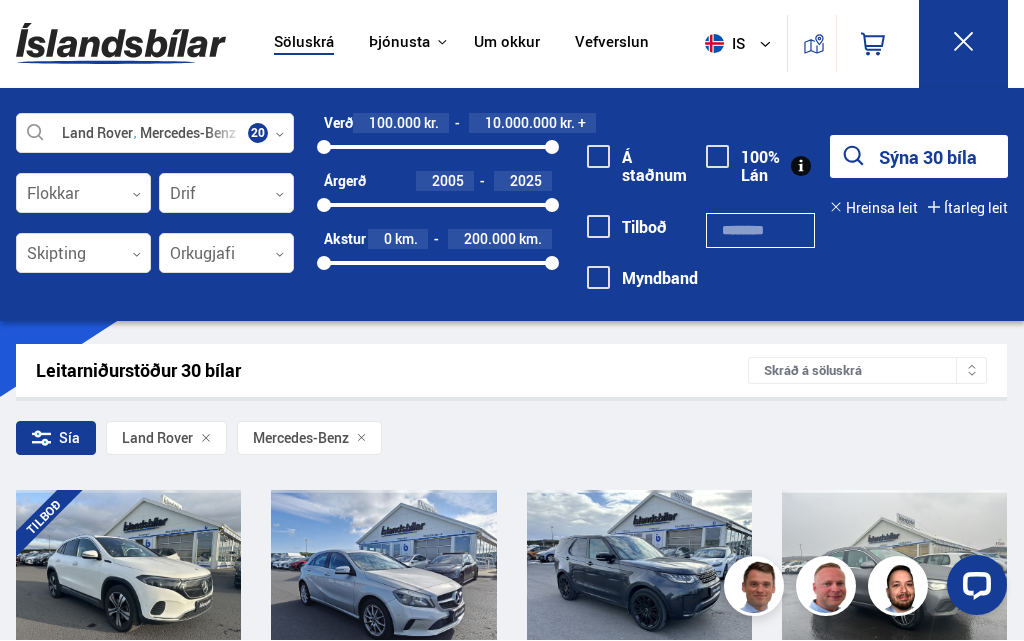 click on "Sýna 30 bíla" at bounding box center [919, 157] 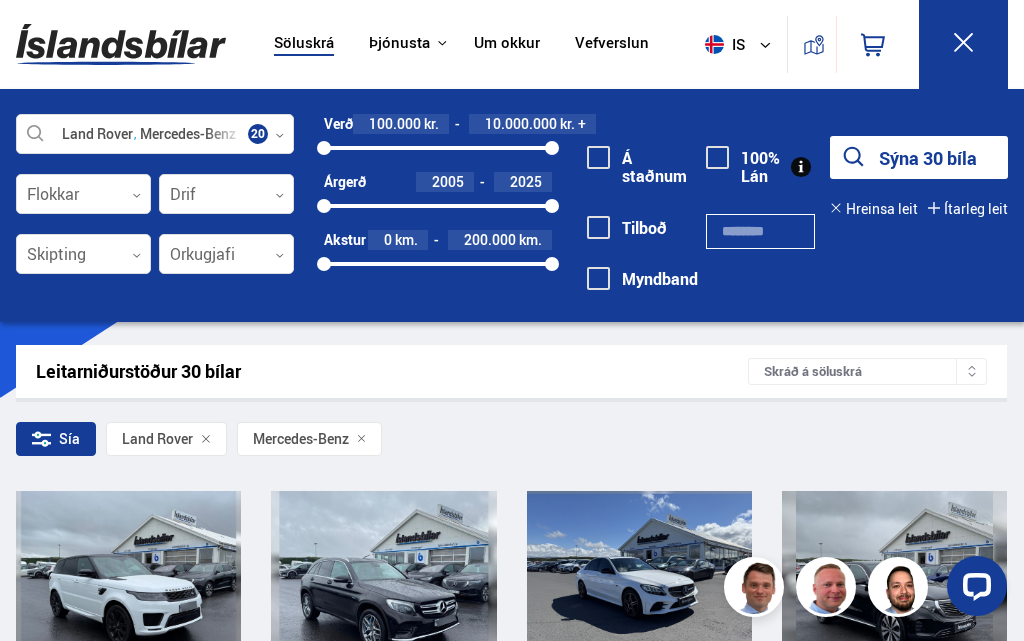 click on "Sýna 30 bíla" at bounding box center (919, 157) 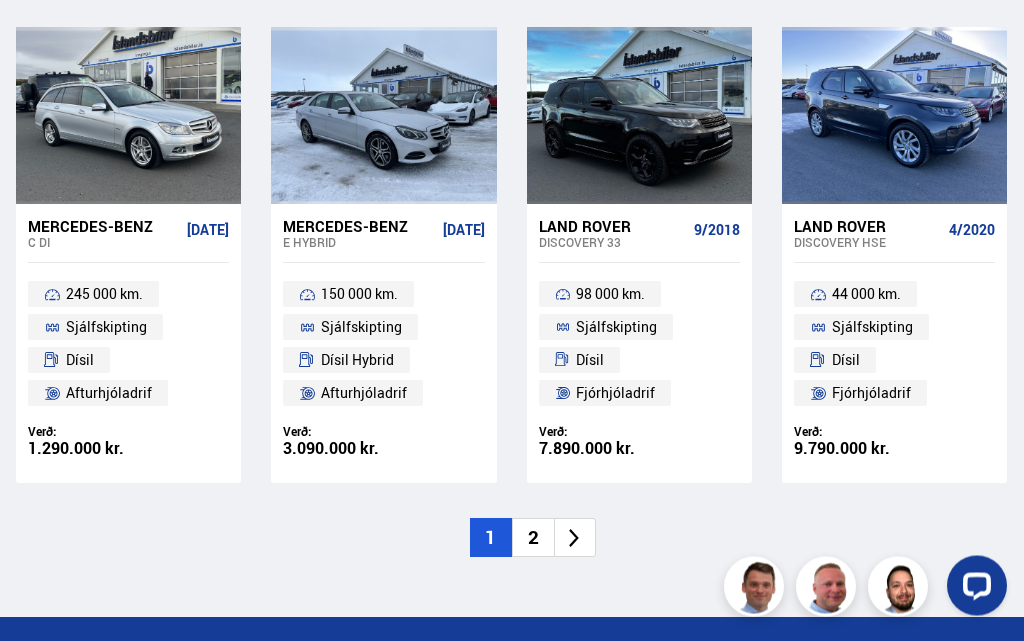 scroll, scrollTop: 2734, scrollLeft: 0, axis: vertical 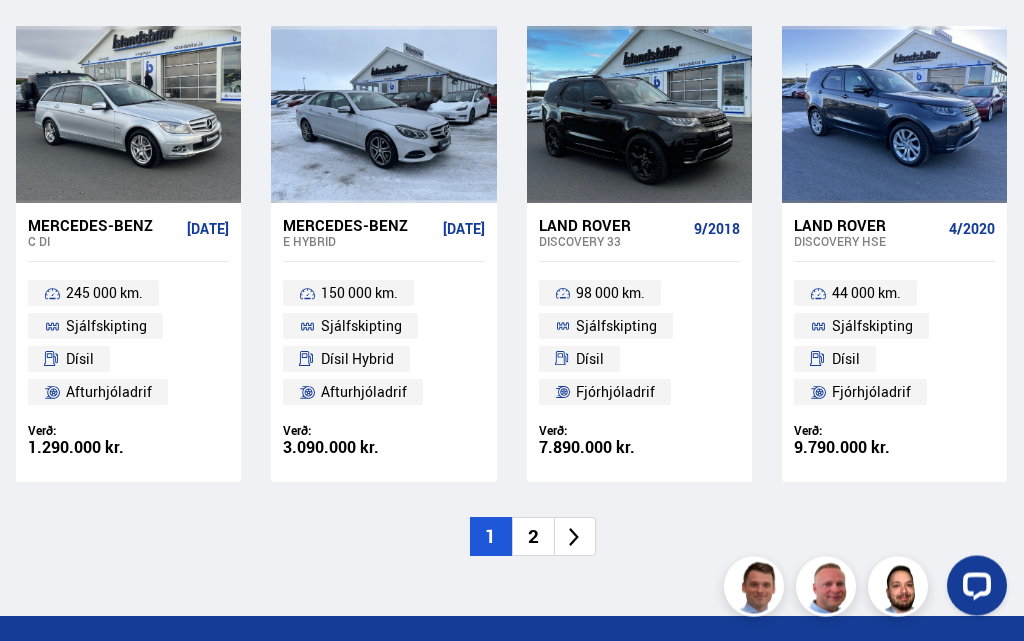 click on "2" at bounding box center (533, 537) 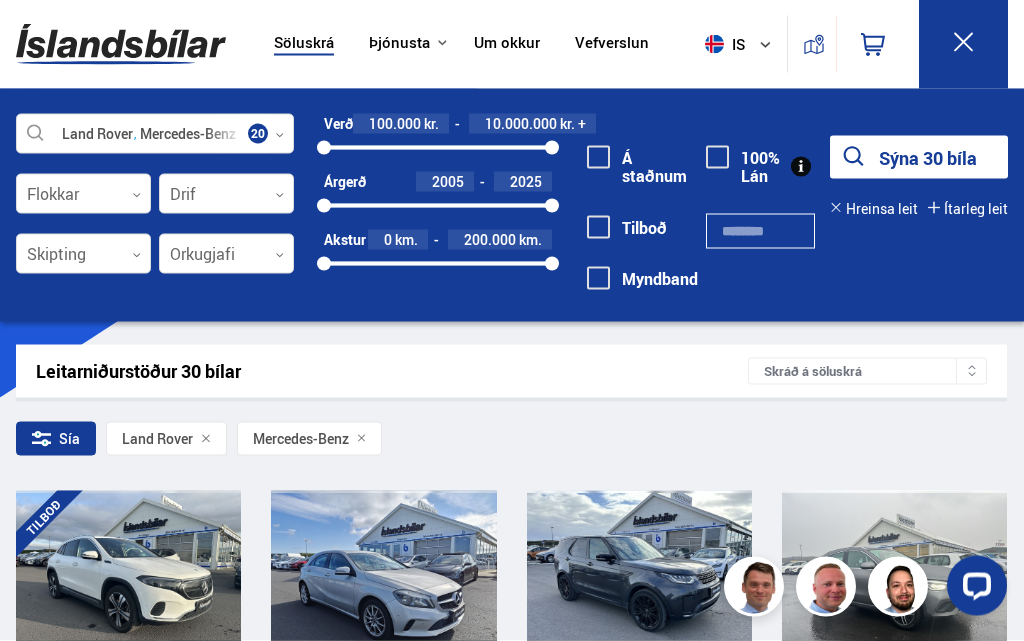 scroll, scrollTop: 0, scrollLeft: 0, axis: both 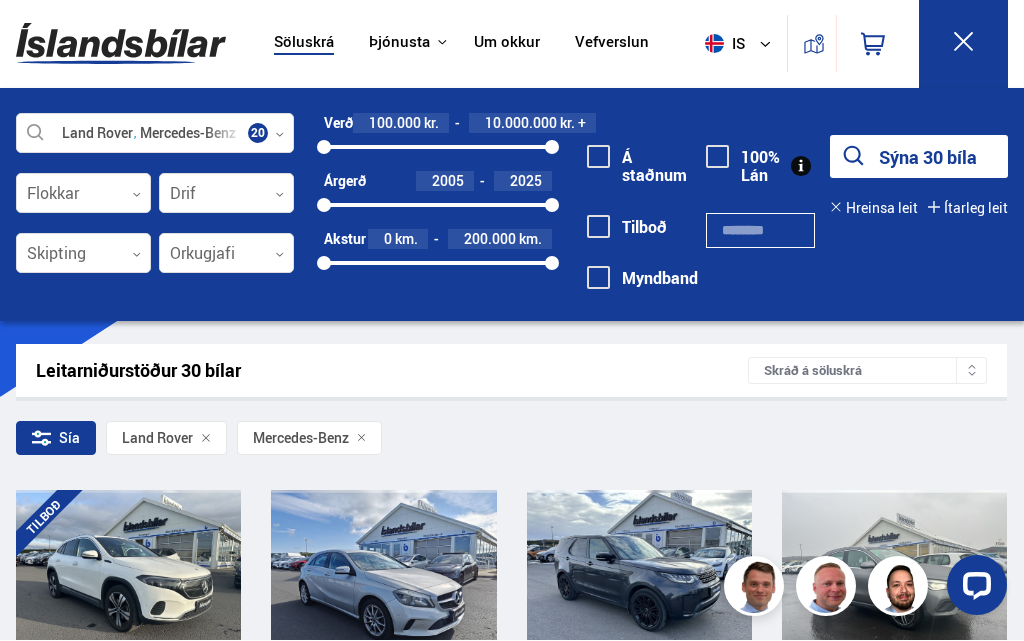 click on "Mercedes-Benz" at bounding box center (301, 439) 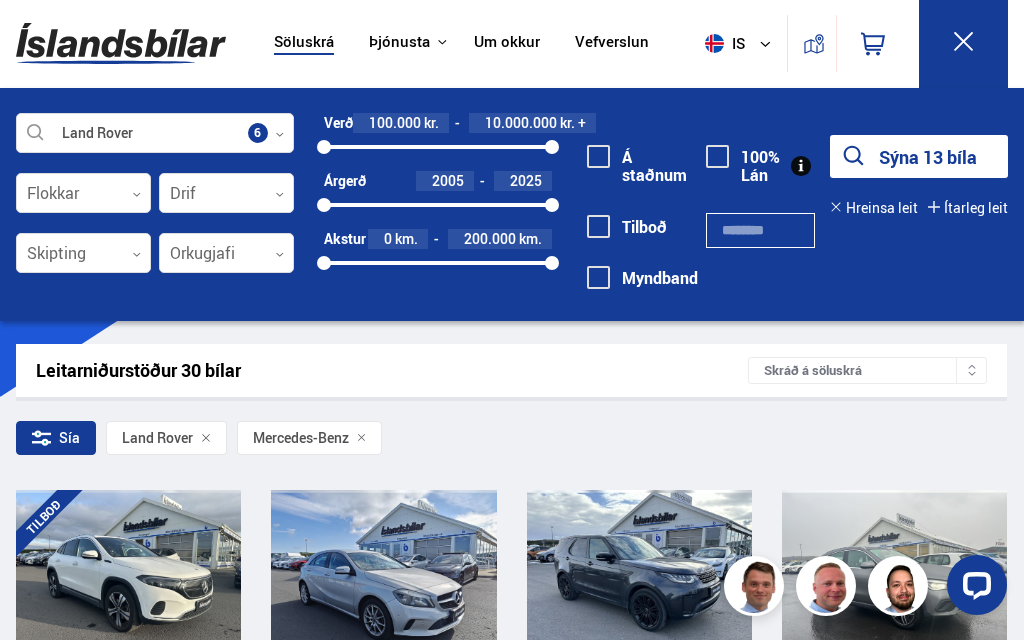 click on "Land Rover" at bounding box center [166, 439] 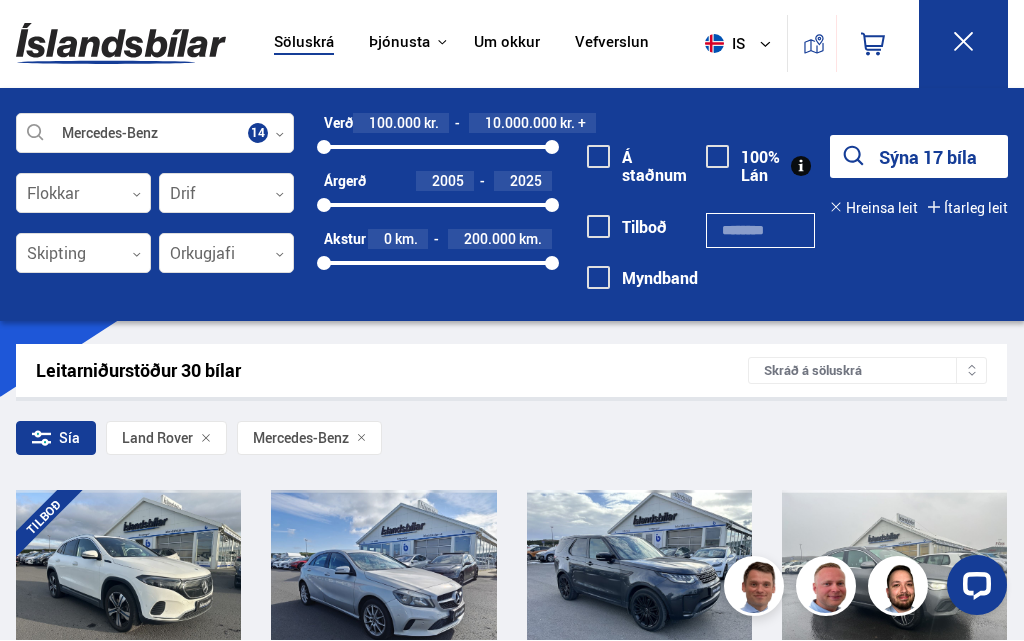 click 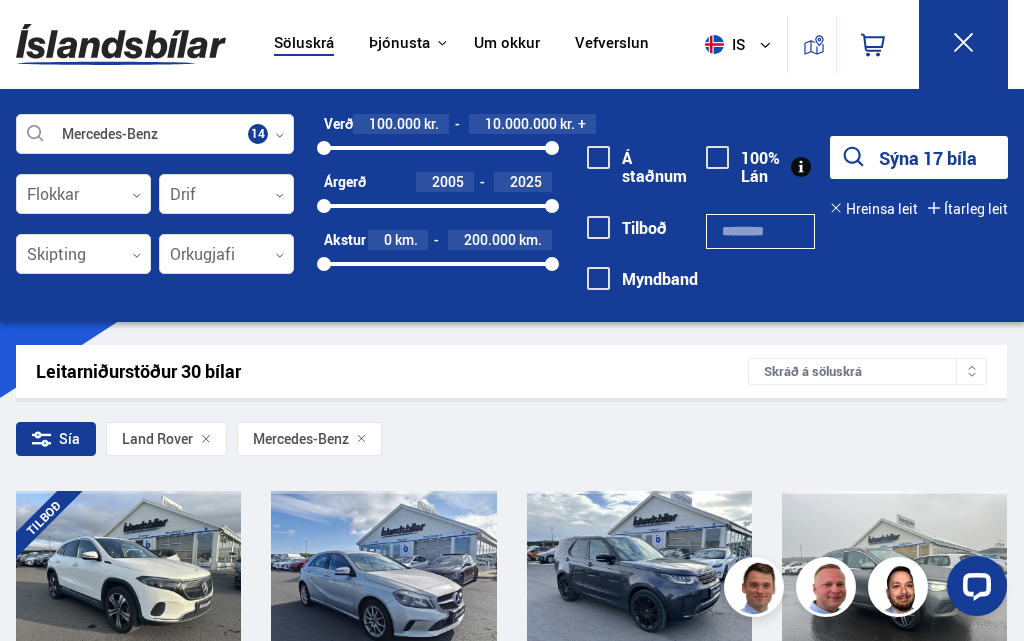 click at bounding box center (37, 579) 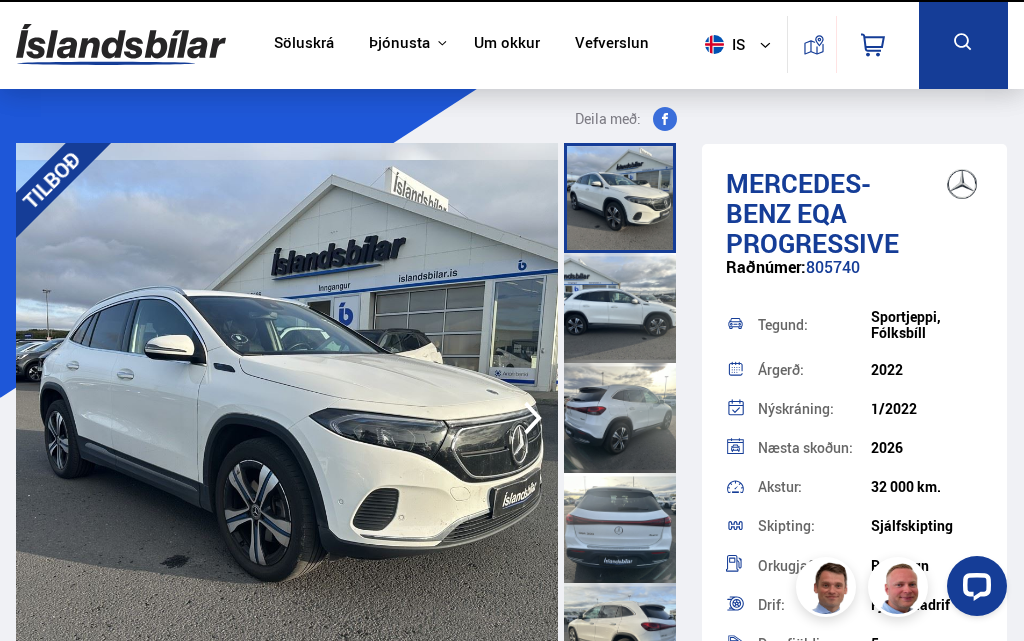 click at bounding box center (287, 418) 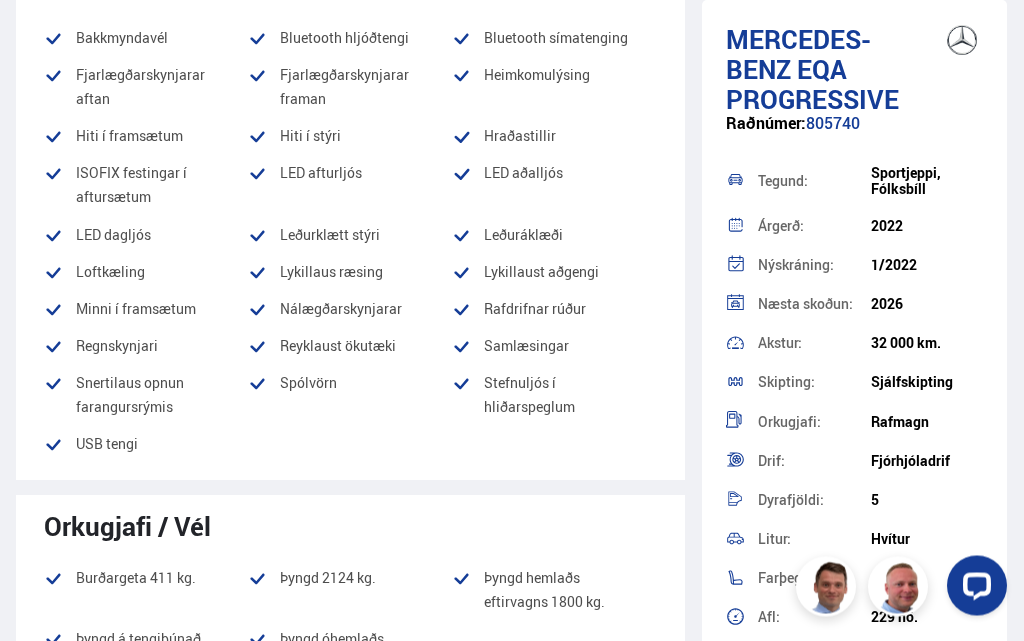 scroll, scrollTop: 748, scrollLeft: 0, axis: vertical 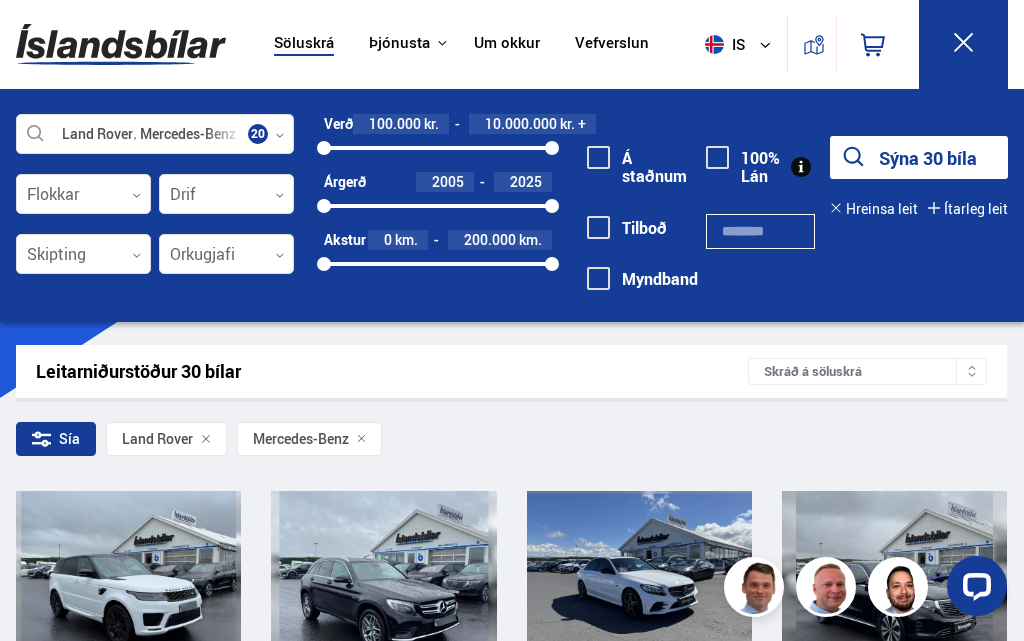 click on "Sía
Land Rover     Mercedes-Benz" at bounding box center (511, 443) 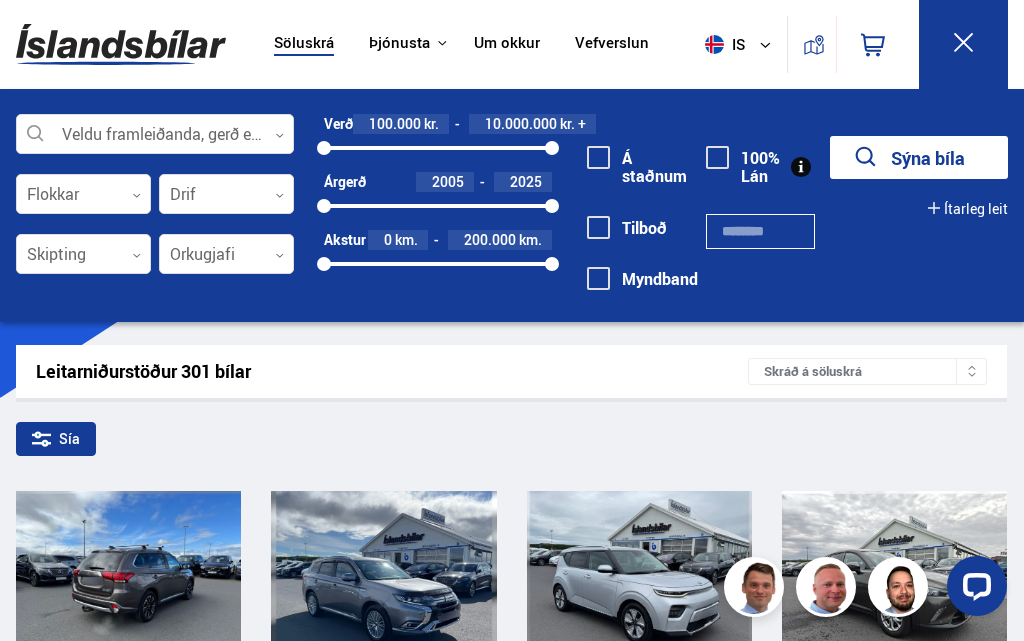 click at bounding box center [128, 579] 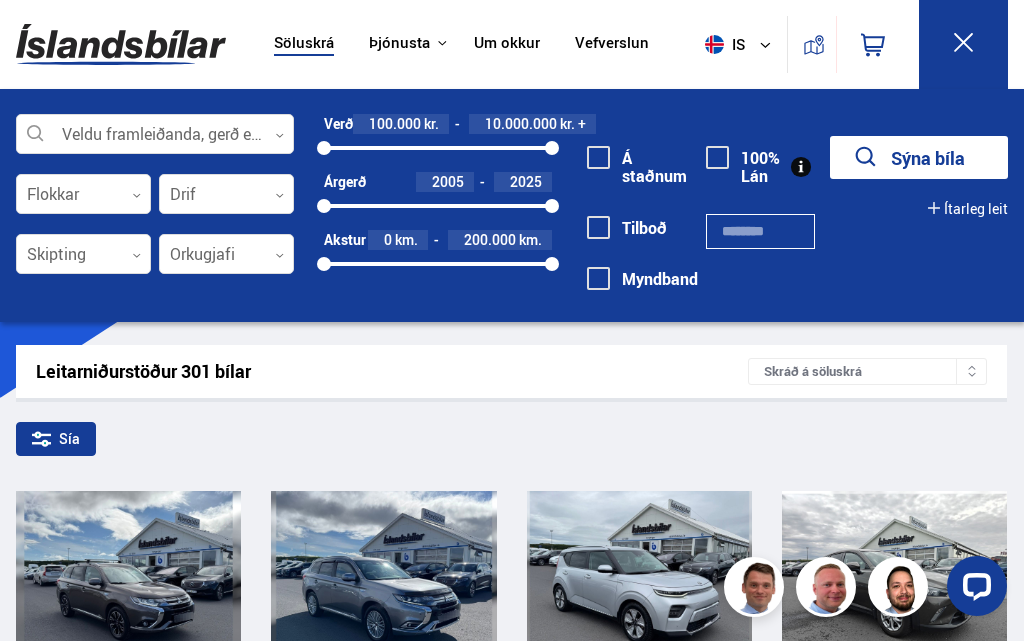 click at bounding box center (155, 135) 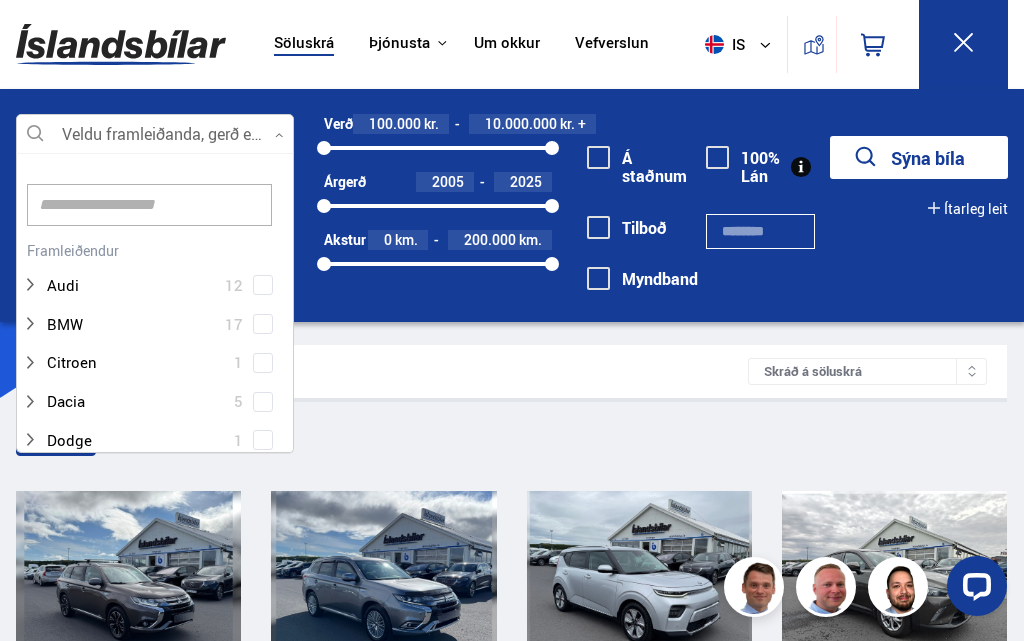 scroll, scrollTop: 839, scrollLeft: 0, axis: vertical 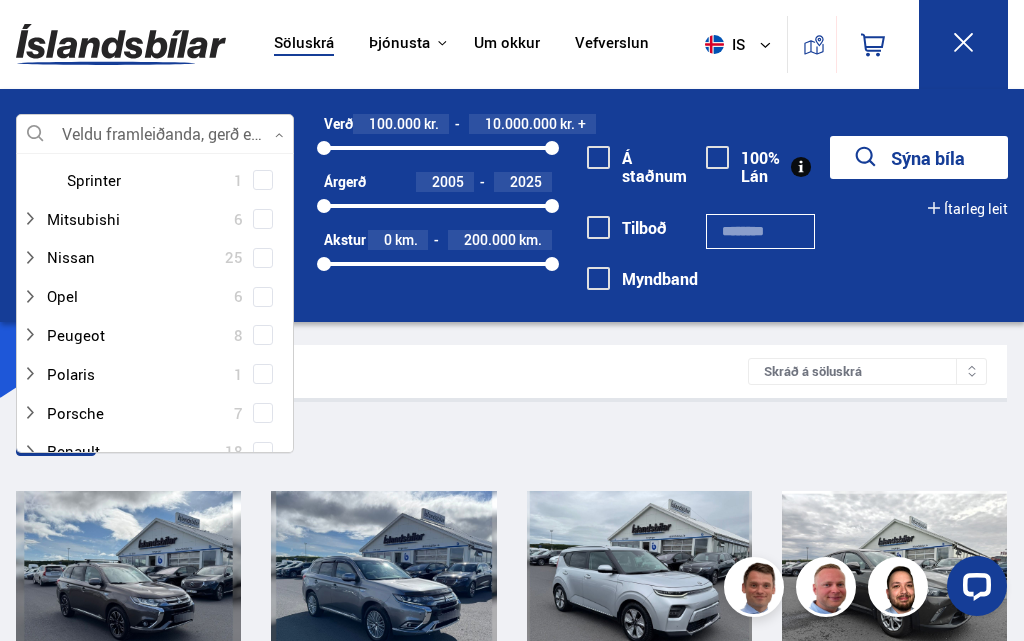 click on "Veldu framleiðanda, gerð eða eiginleika 0
Hreinsa valið
Audi   12 BMW   17 Citroen   1 Dacia   5 Dodge   1 Ducati   1 Fiat   4 Ford   12 Honda   5 Hyundai   13 Iveco   1 Jaguar   4   Jaguar  E-Pace   2   Jaguar  I-Pace   2 Jeep   4 Kia   18 LMC   1 Land Rover   13 MG   1 Maxus   1 Mazda   9 Mercedes-Benz   17   Mercedes-Benz  A   1   Mercedes-Benz  C   3   Mercedes-Benz  Citan   1   Mercedes-Benz  CL-Class   1   Mercedes-Benz  E   2   Mercedes-Benz  EQA   2   Mercedes-Benz  EQC   1   Mercedes-Benz  EQE   1   Mercedes-Benz  EQS   1   Mercedes-Benz  GLA   1   Mercedes-Benz  GLC   1   Mercedes-Benz  GLK   1   Mercedes-Benz  Sprinter   1 Mitsubishi   6 Nissan   25 Opel   6 Peugeot   8 Polaris   1 Porsche   7 Renault   18 Skoda   9 Ssangyong   3 Subaru   3 Suzuki   5 Tesla   21 Toyota   12 Triumph   1 VW   20 Volvo   15 Víkurvagnar   1   Buggy     Fjórhjól     Fjölnotabíll     Fólksbíll     Hjól     Hjólhýsi     Húsbíll     Jeppi     Pallbíll     Sendibíll" at bounding box center (512, 215) 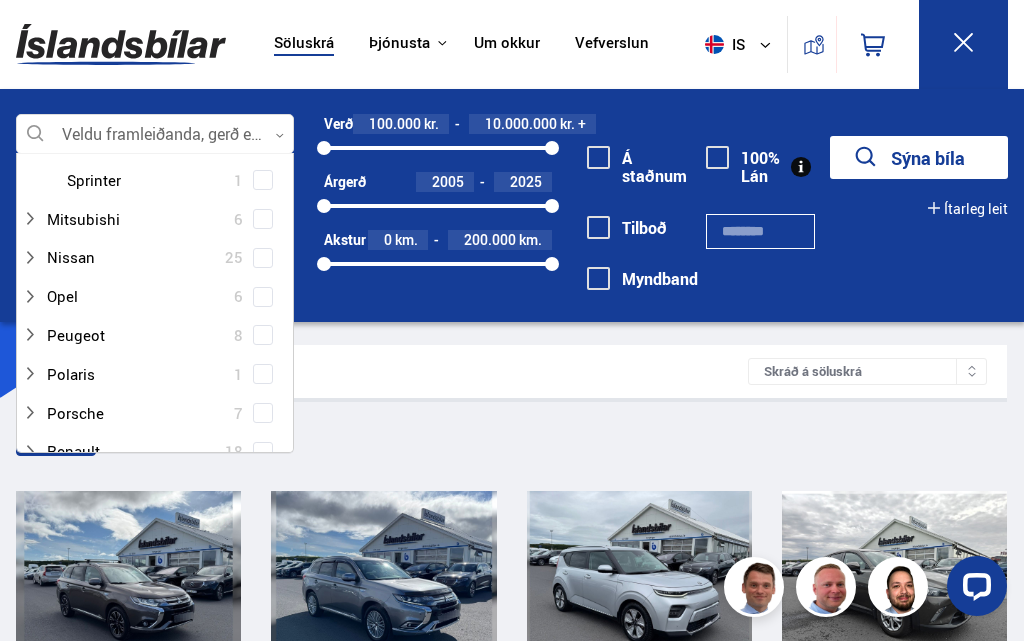 scroll, scrollTop: 0, scrollLeft: 0, axis: both 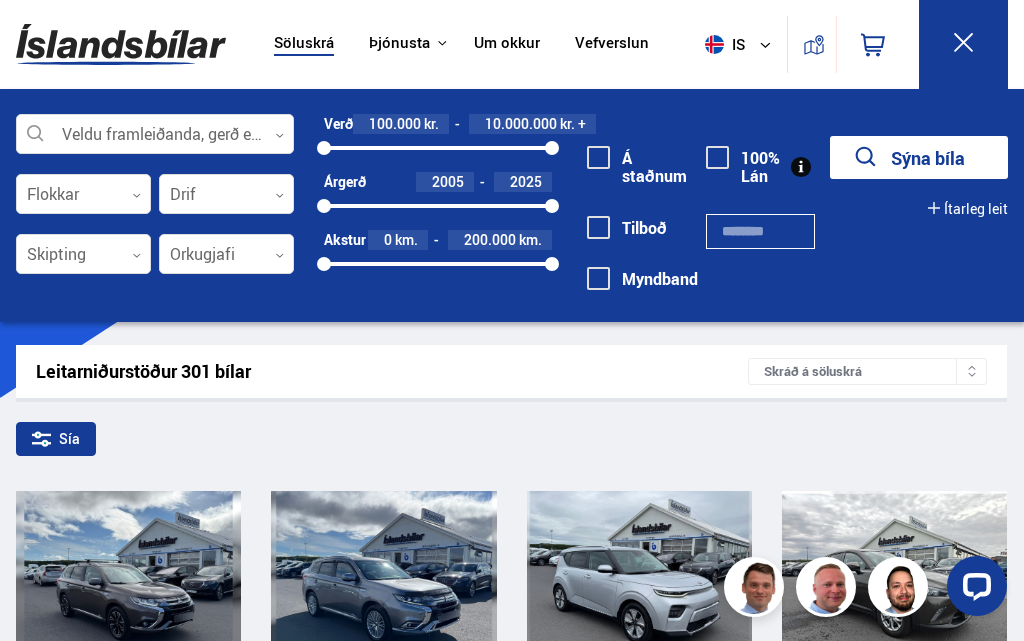 click at bounding box center (155, 135) 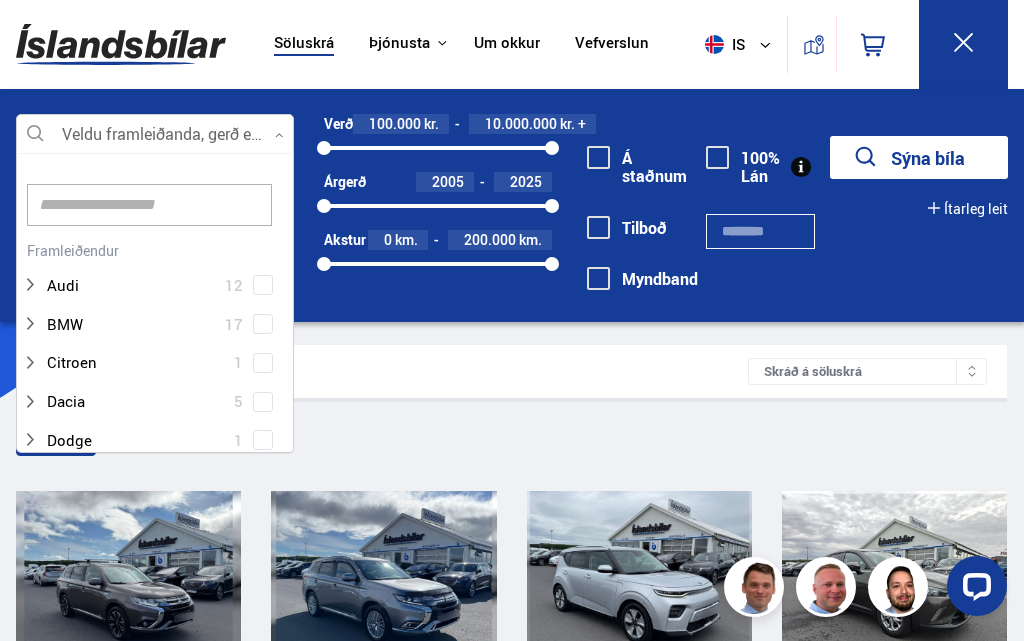 scroll, scrollTop: 1433, scrollLeft: 0, axis: vertical 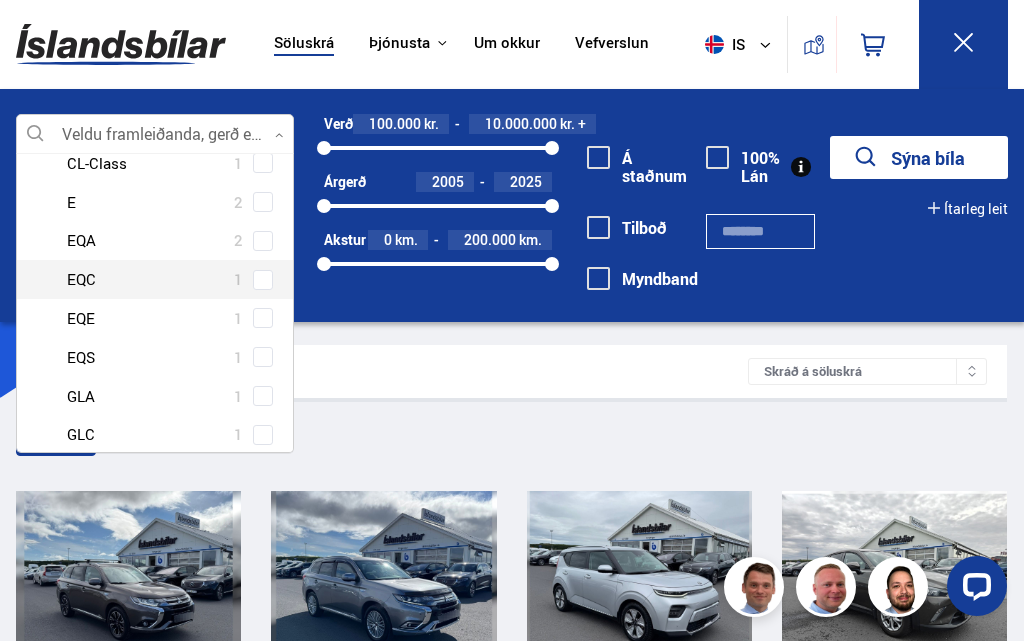 click on "Mercedes-Benz  A   1   Mercedes-Benz  C   3   Mercedes-Benz  Citan   1   Mercedes-Benz  CL-Class   1   Mercedes-Benz  E   2   Mercedes-Benz  EQA   2   Mercedes-Benz  EQC   1   Mercedes-Benz  EQE   1   Mercedes-Benz  EQS   1   Mercedes-Benz  GLA   1   Mercedes-Benz  GLC   1   Mercedes-Benz  GLK   1   Mercedes-Benz  Sprinter   1" at bounding box center [155, 279] 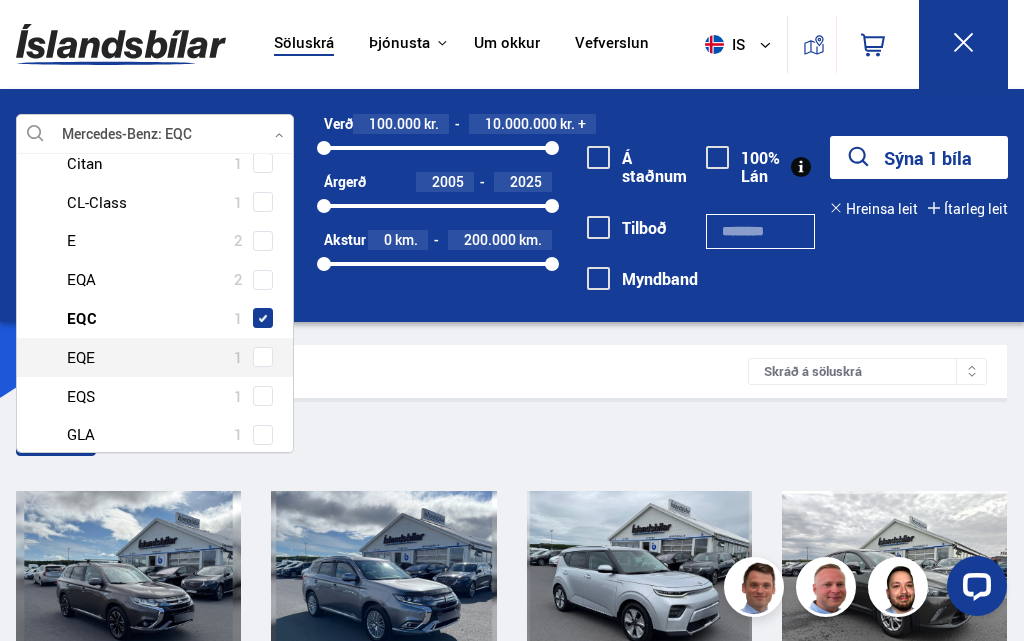 click at bounding box center [263, 357] 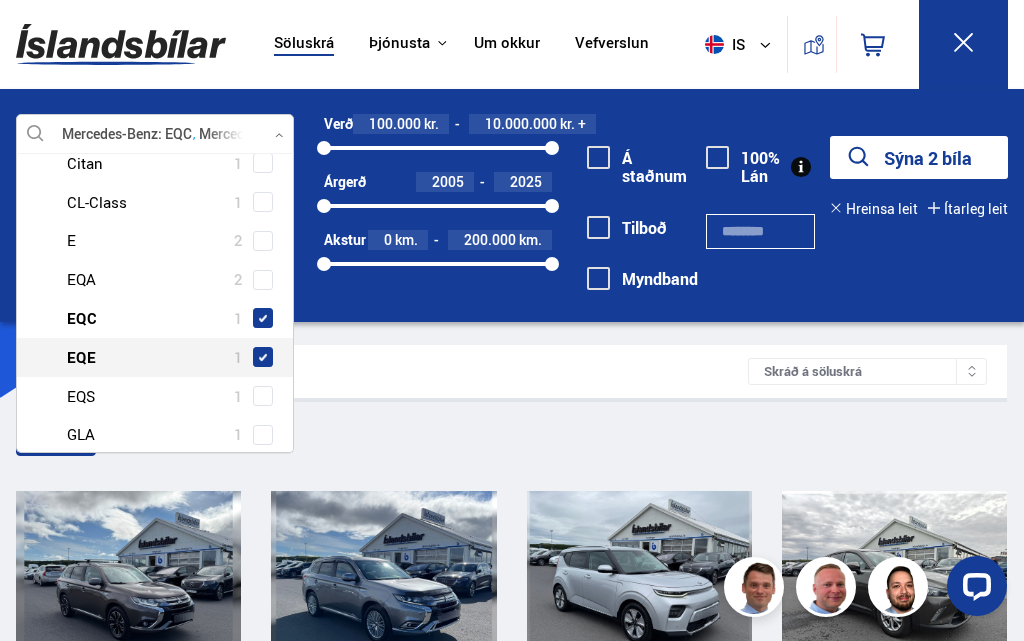 click at bounding box center [263, 396] 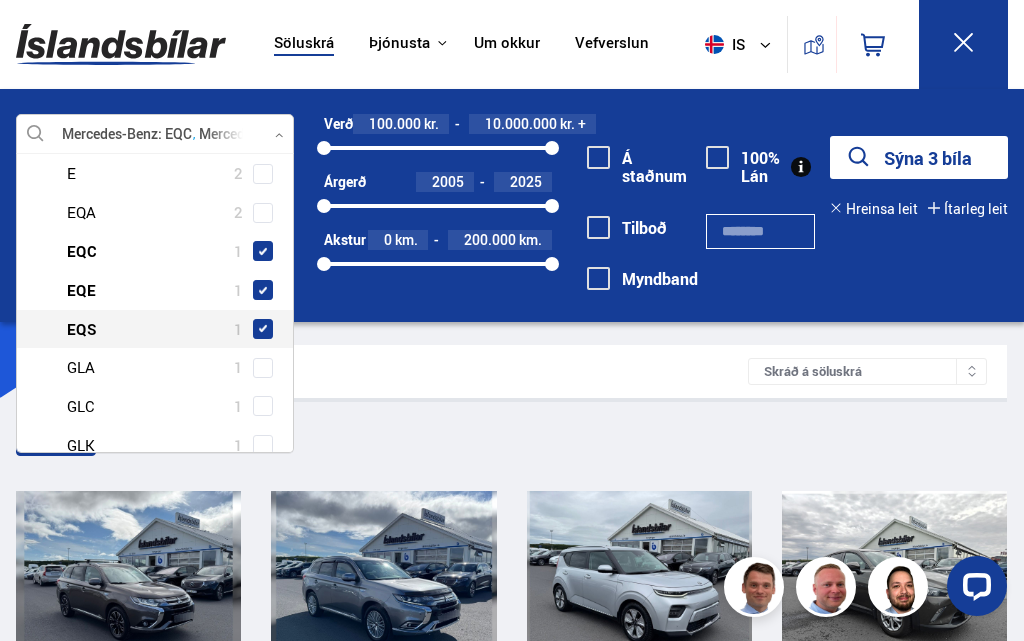 scroll, scrollTop: 1162, scrollLeft: 0, axis: vertical 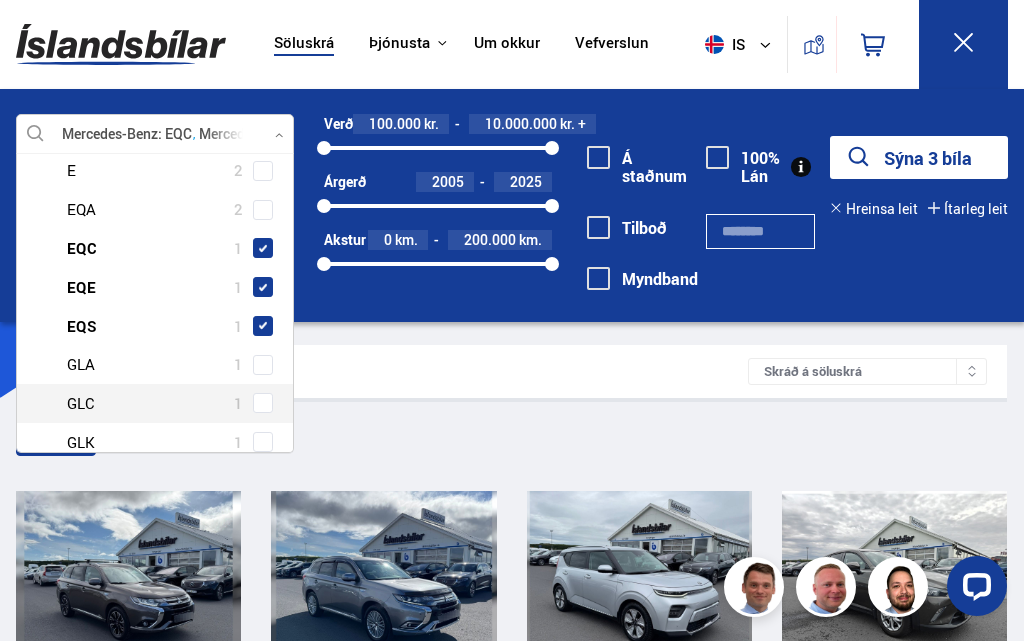 click at bounding box center [263, 403] 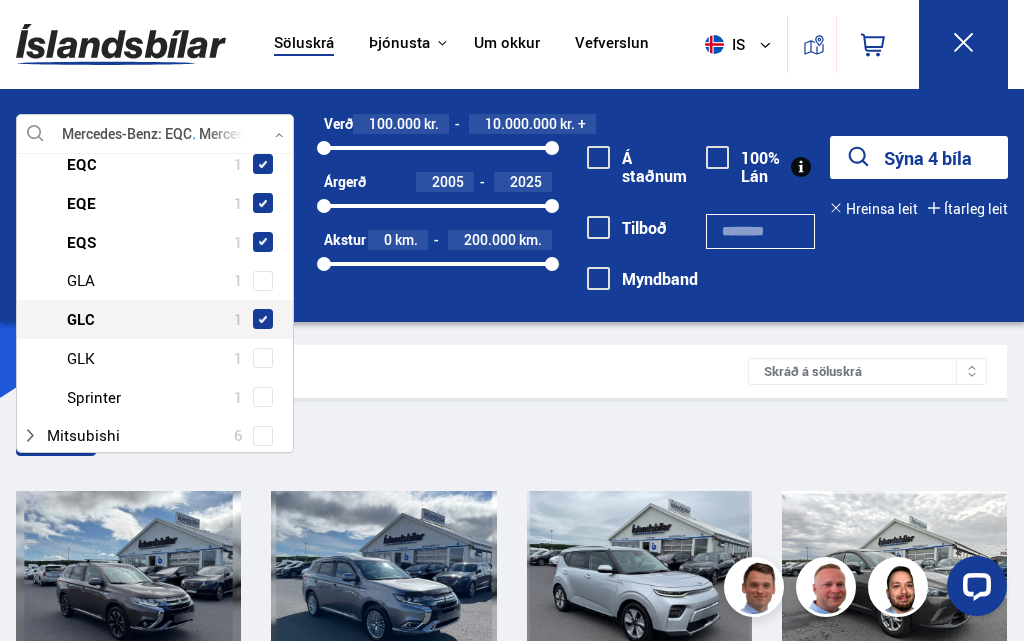 scroll, scrollTop: 1238, scrollLeft: 0, axis: vertical 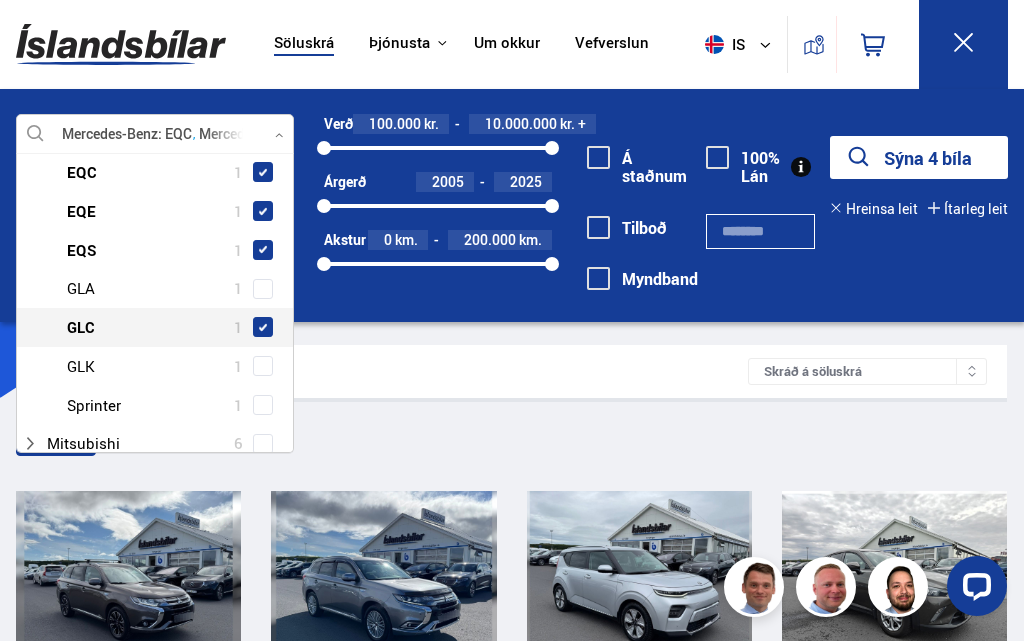 click on "Sýna 4 bíla" at bounding box center (919, 157) 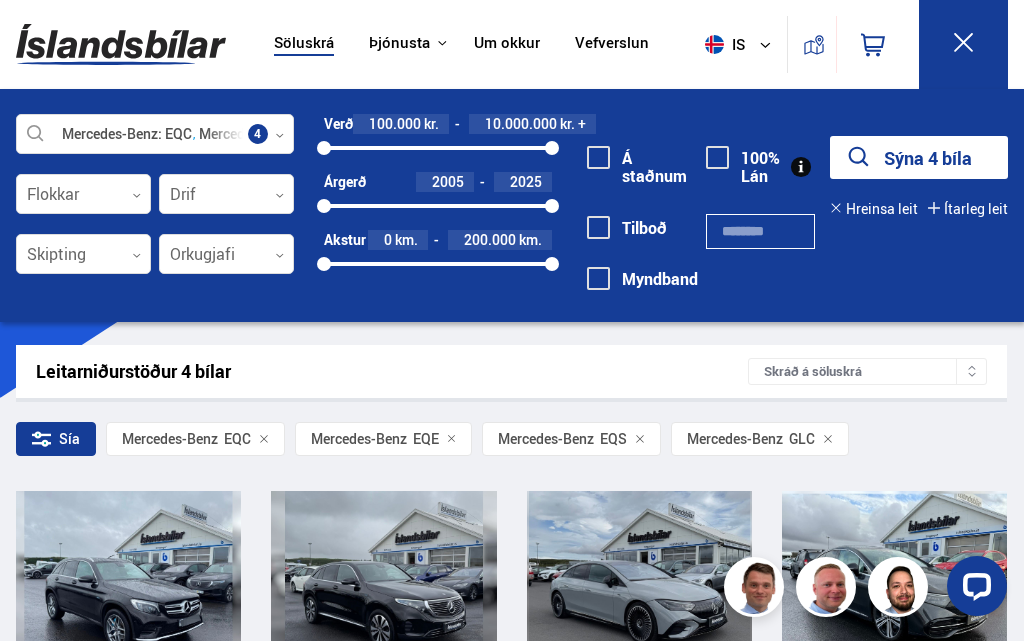click on "Sýna 4 bíla" at bounding box center (919, 157) 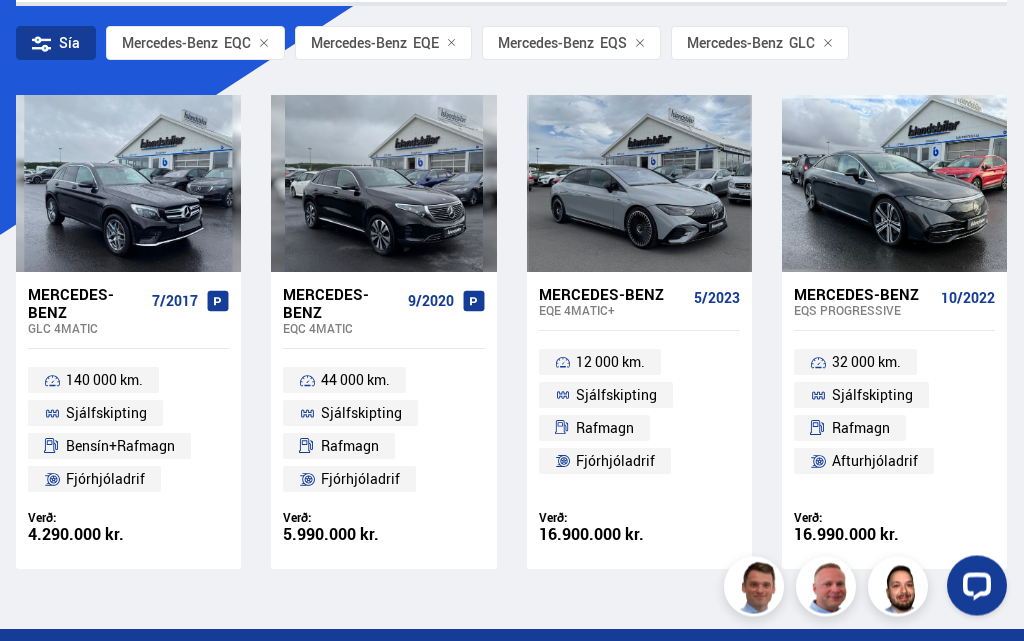 scroll, scrollTop: 163, scrollLeft: 0, axis: vertical 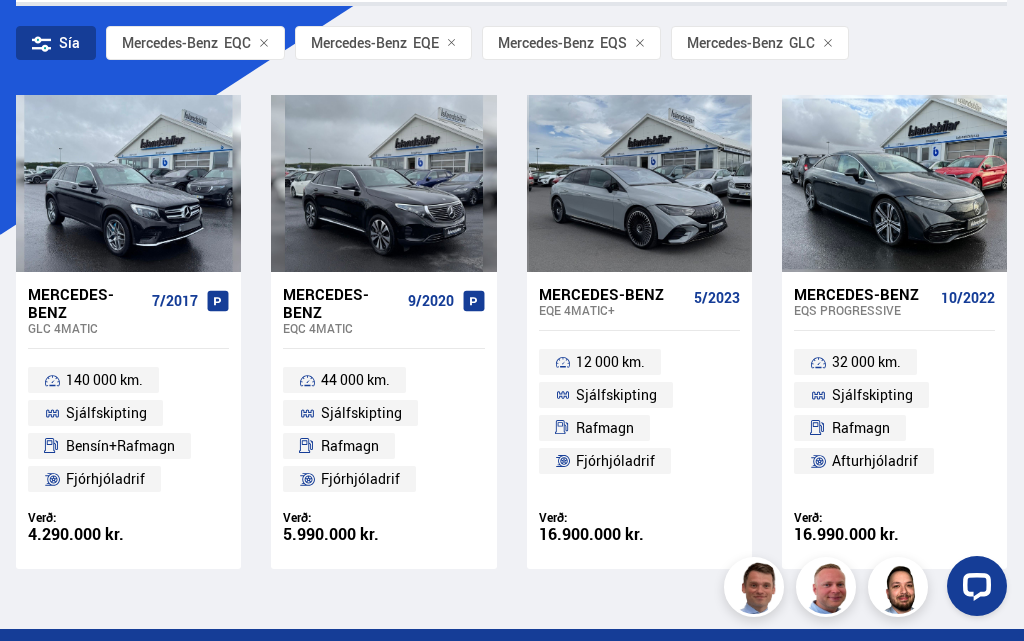 click on "Mercedes-Benz" at bounding box center (341, 303) 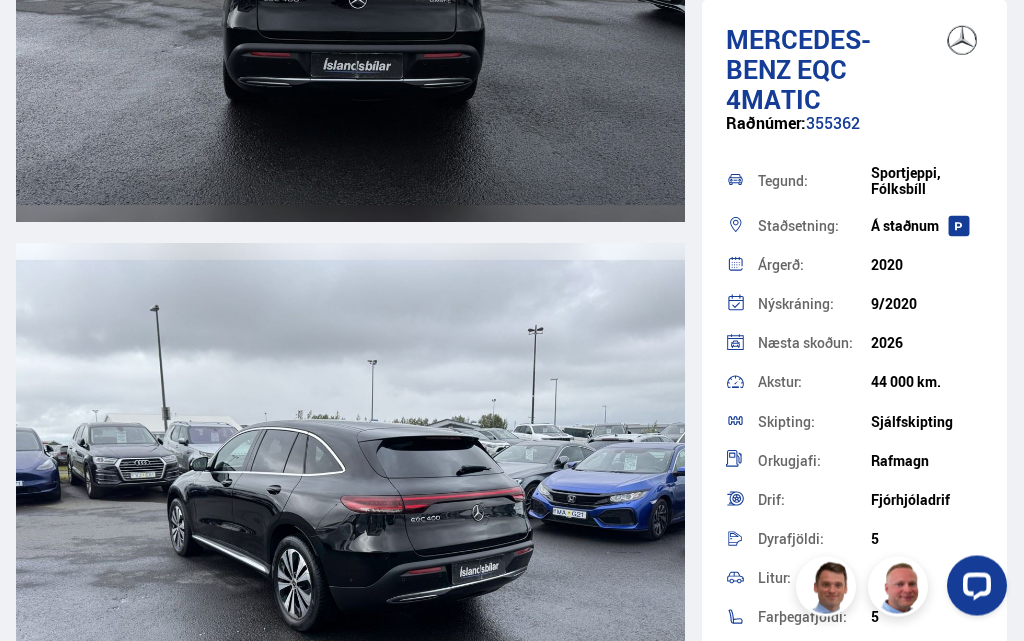 scroll, scrollTop: 4642, scrollLeft: 0, axis: vertical 